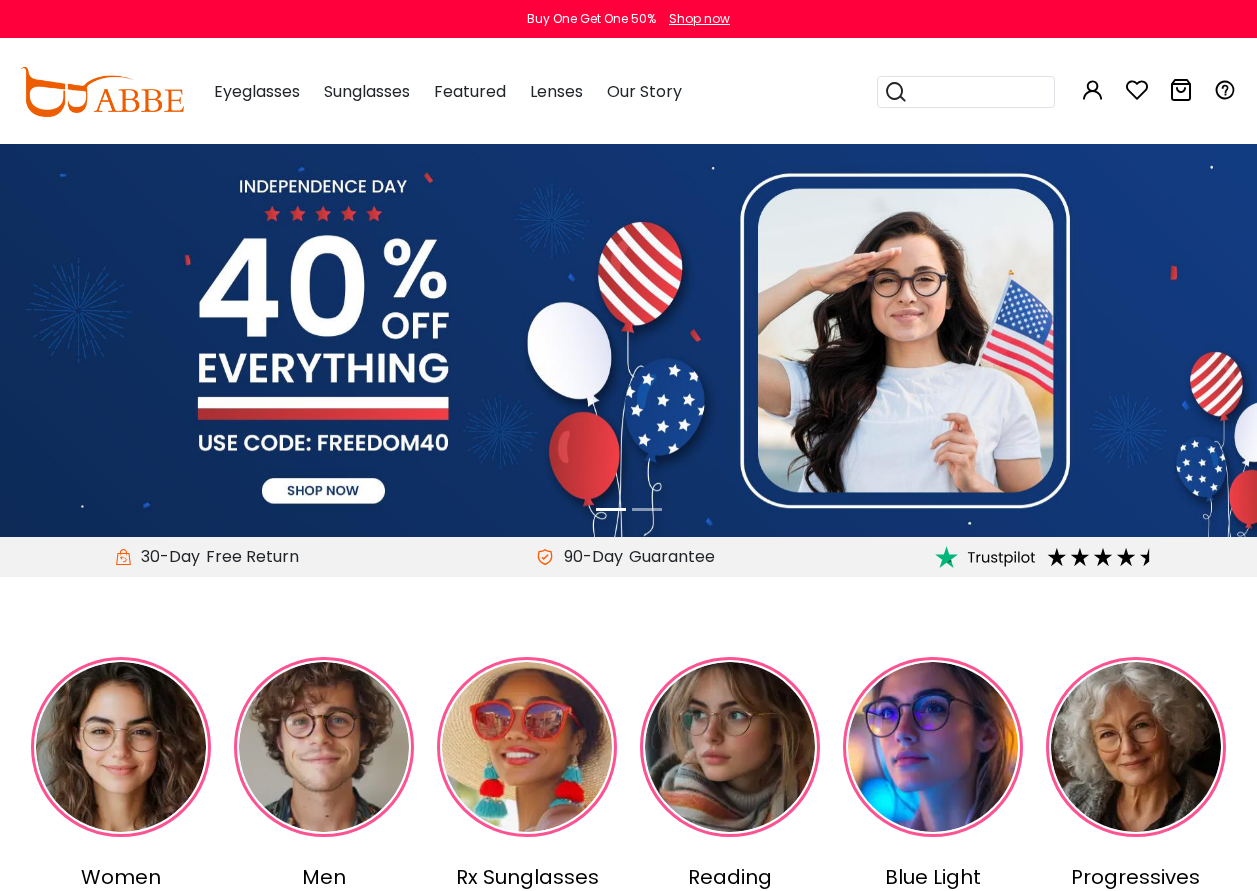 scroll, scrollTop: 0, scrollLeft: 0, axis: both 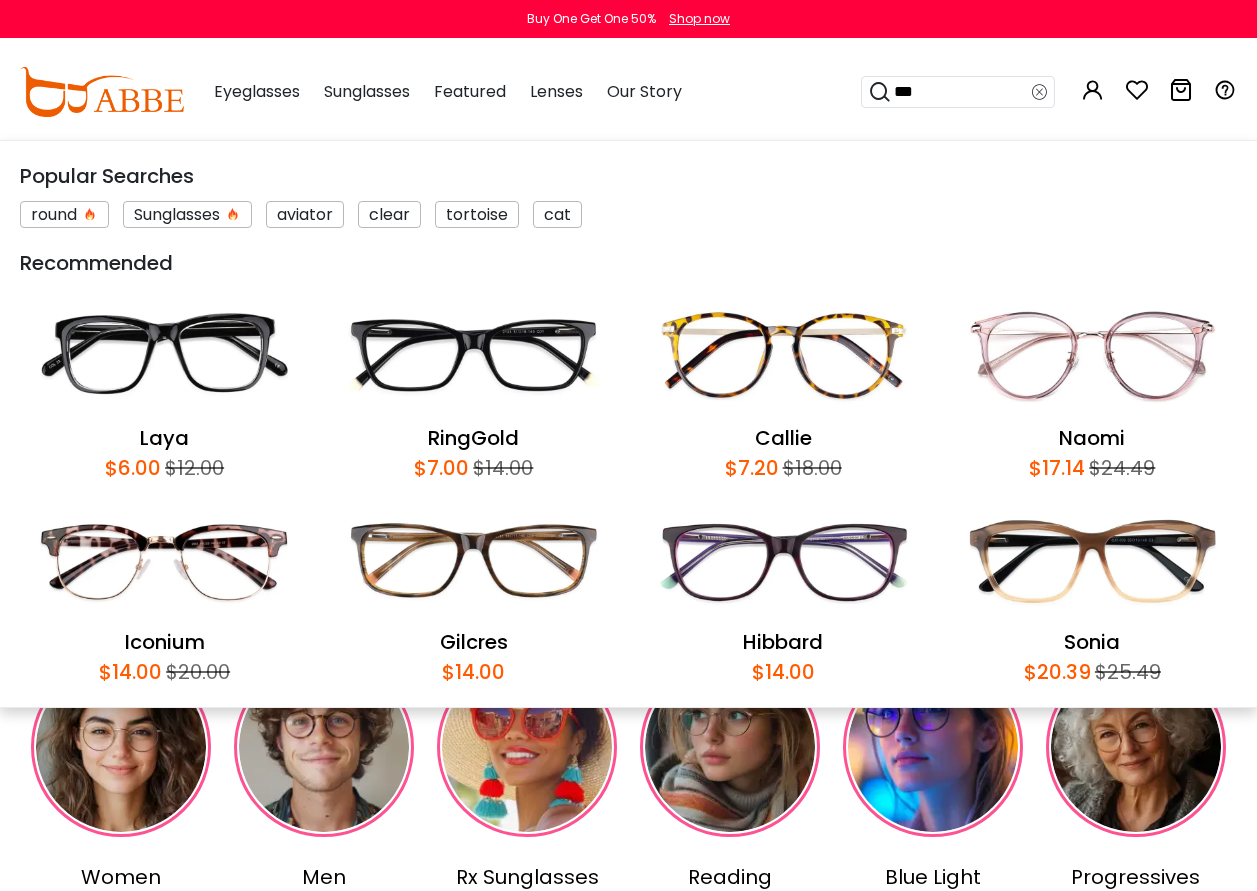 type on "***" 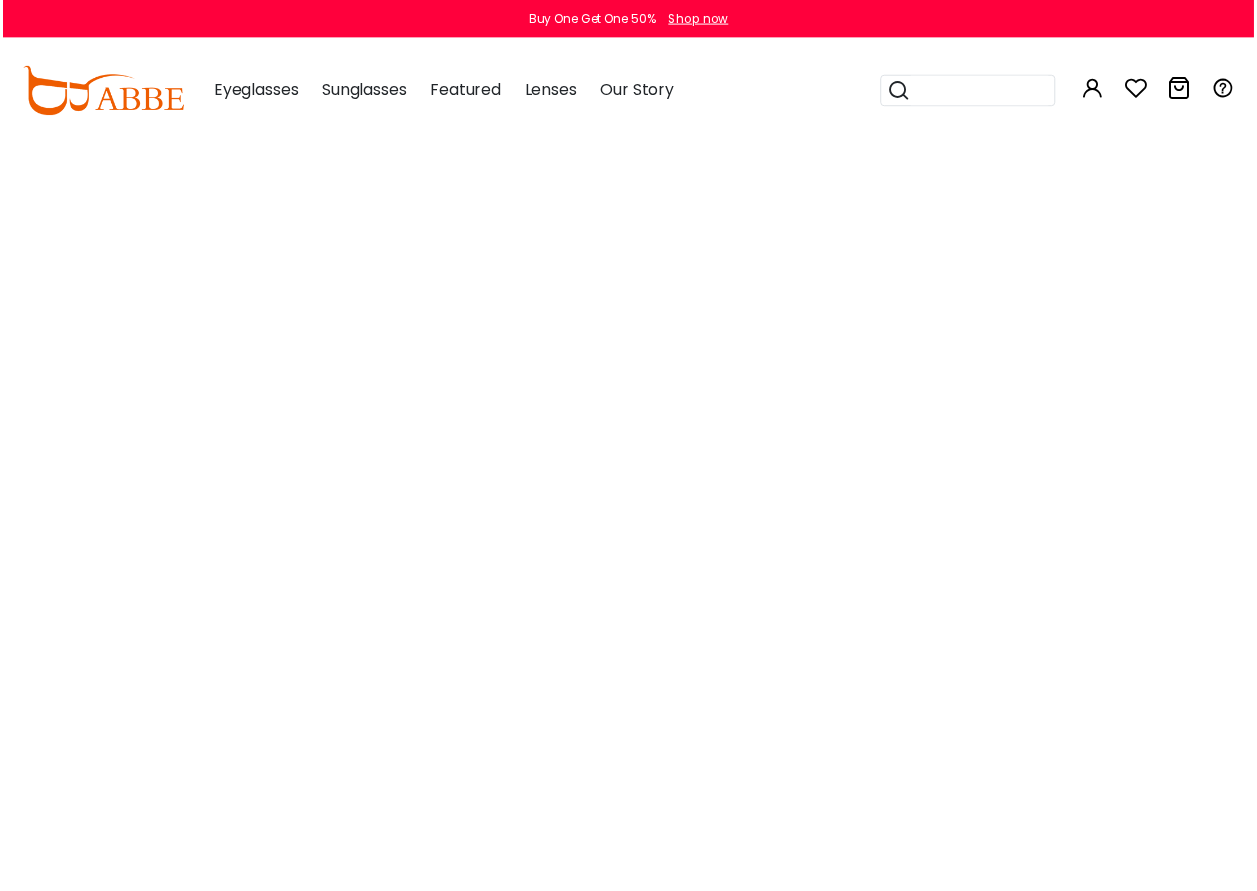 scroll, scrollTop: 0, scrollLeft: 0, axis: both 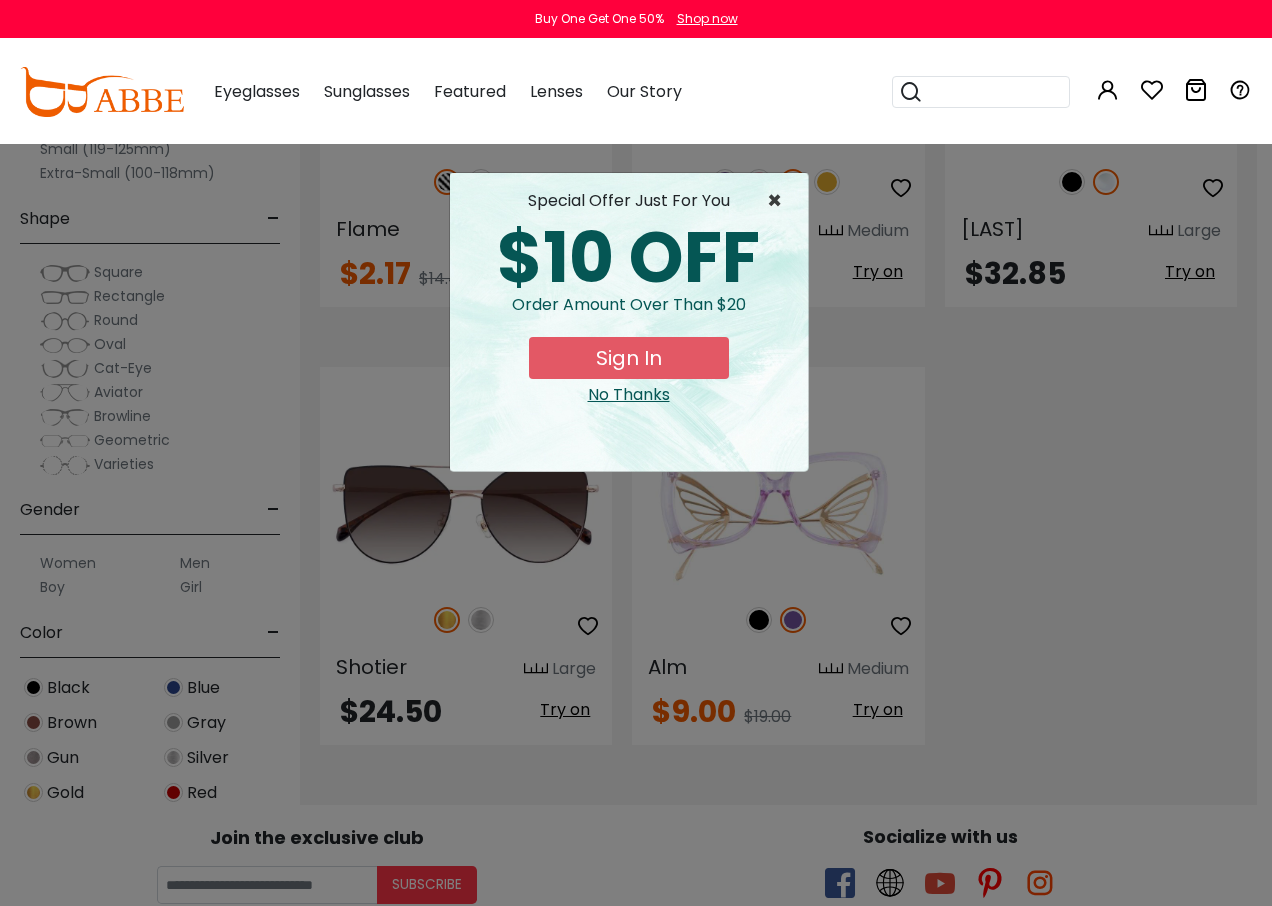 click on "×" at bounding box center [779, 201] 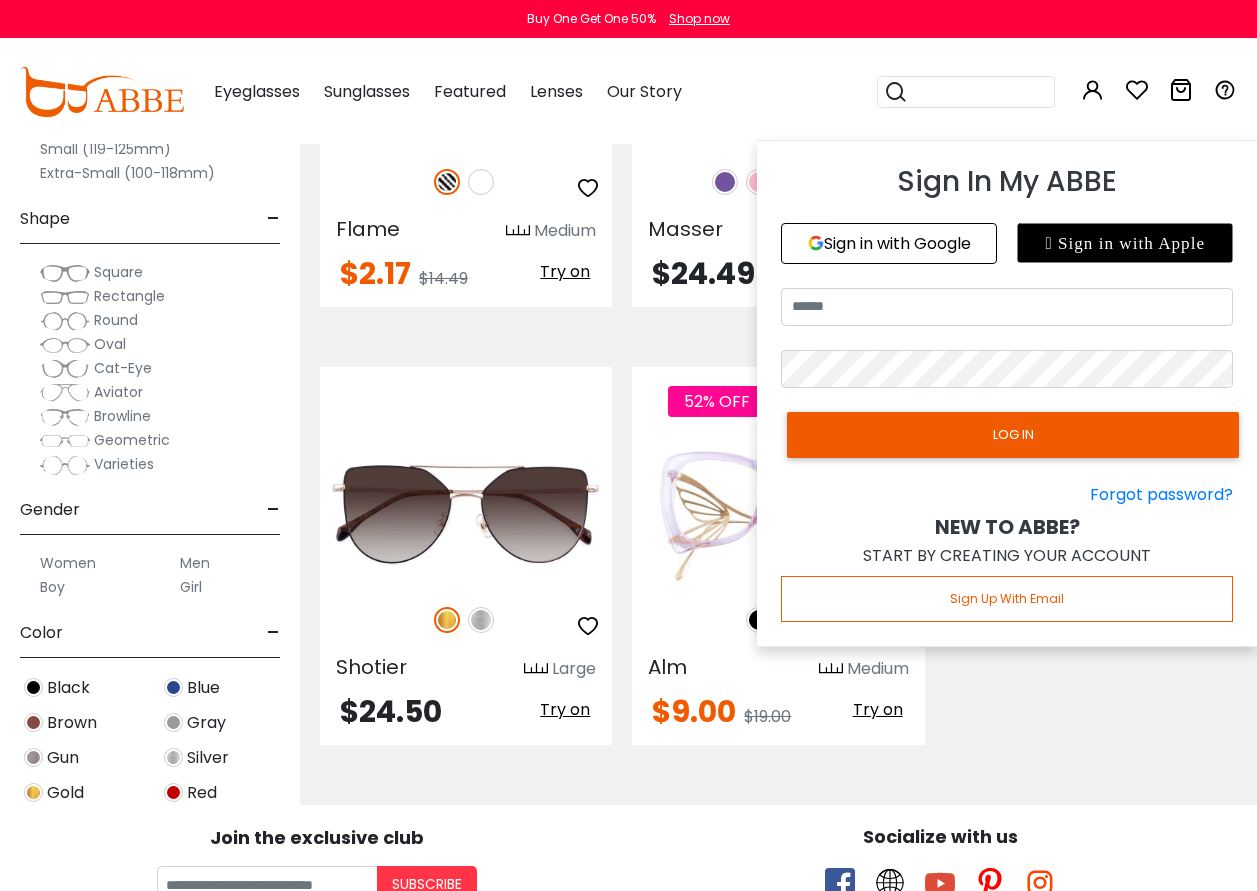 click at bounding box center [1093, 90] 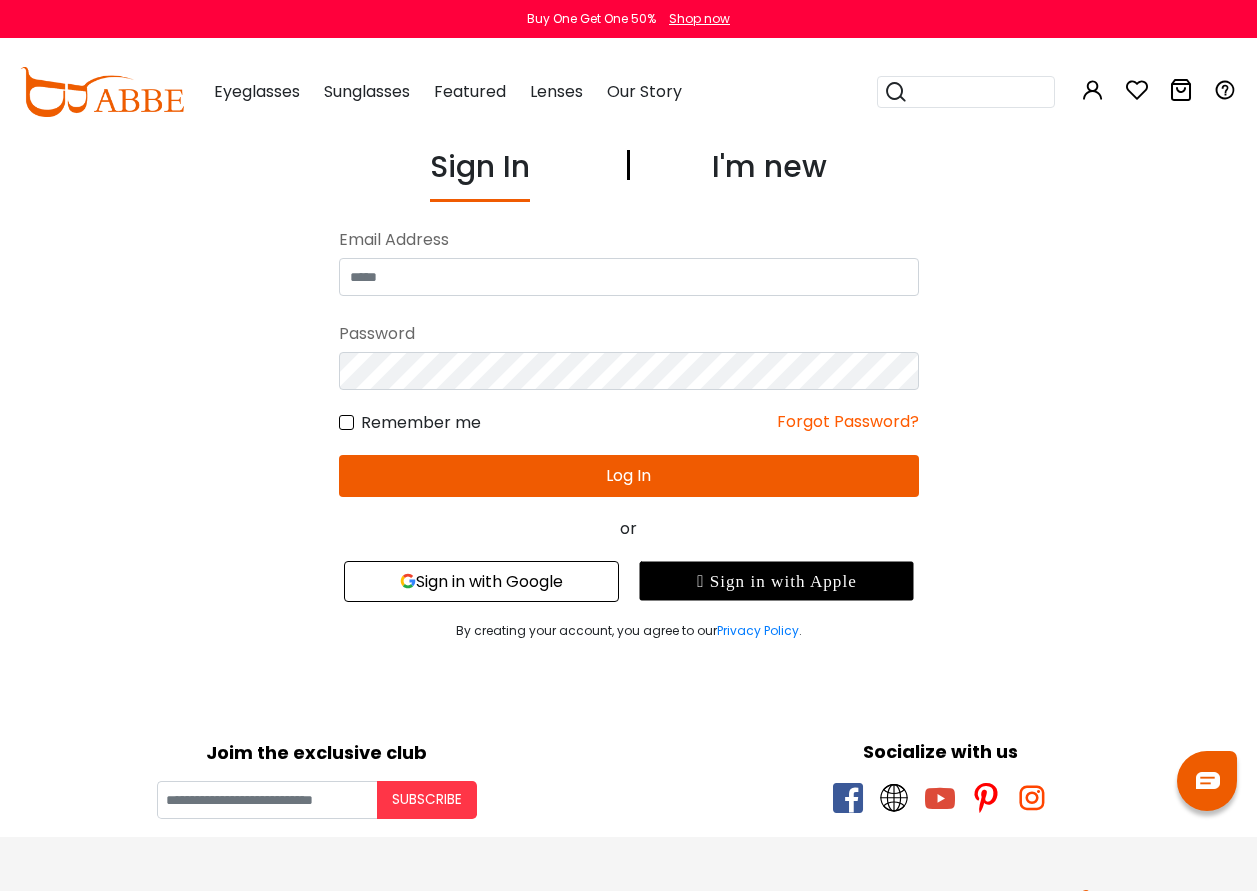 scroll, scrollTop: 0, scrollLeft: 0, axis: both 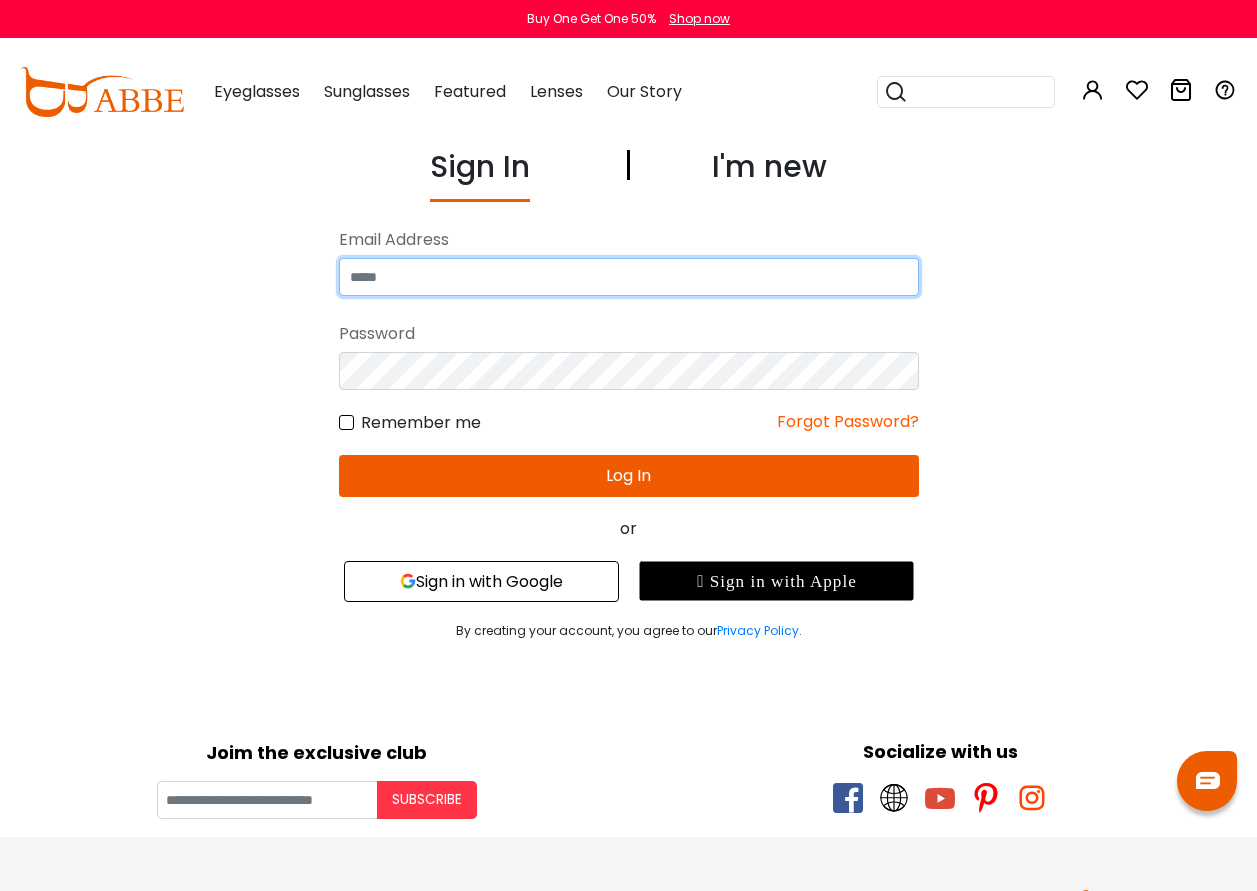 click at bounding box center [629, 277] 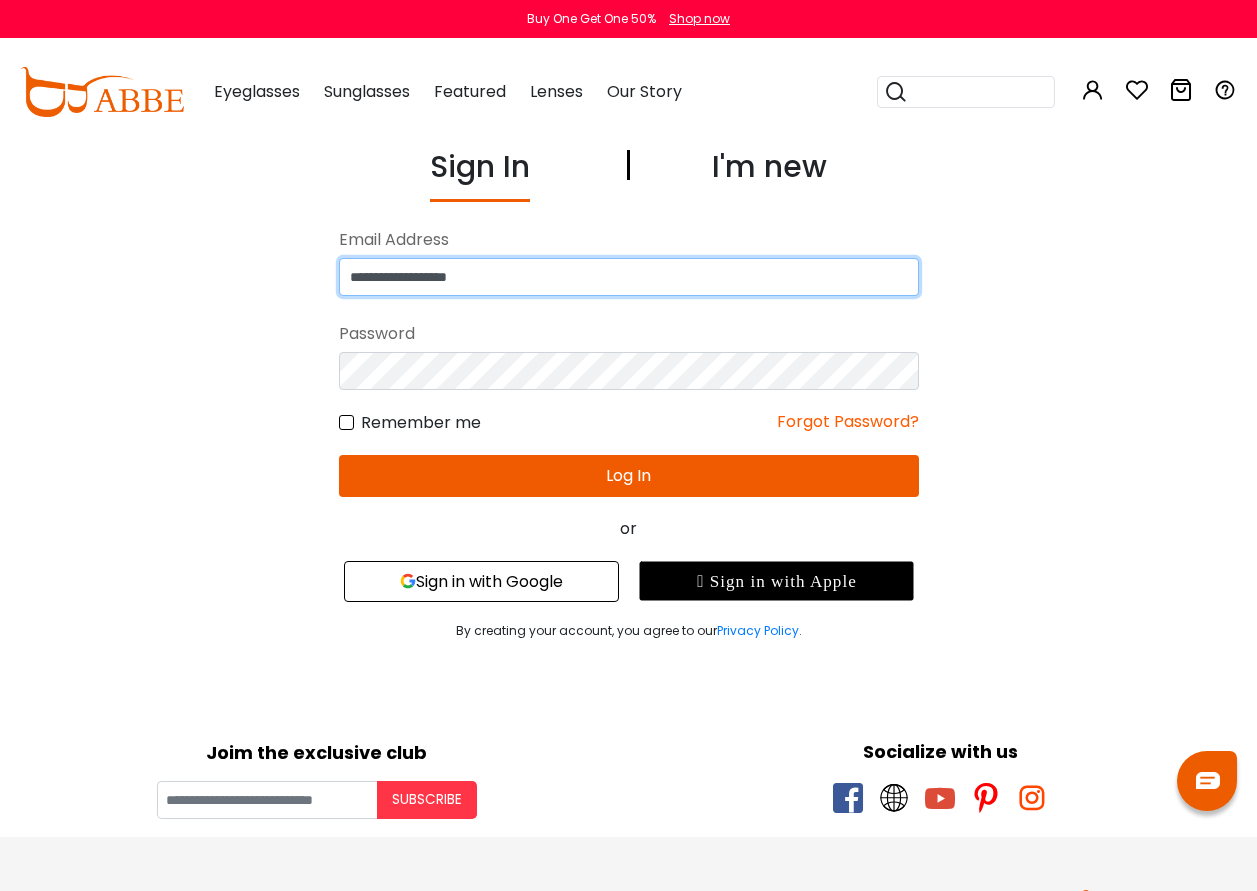drag, startPoint x: 519, startPoint y: 267, endPoint x: 254, endPoint y: 263, distance: 265.03018 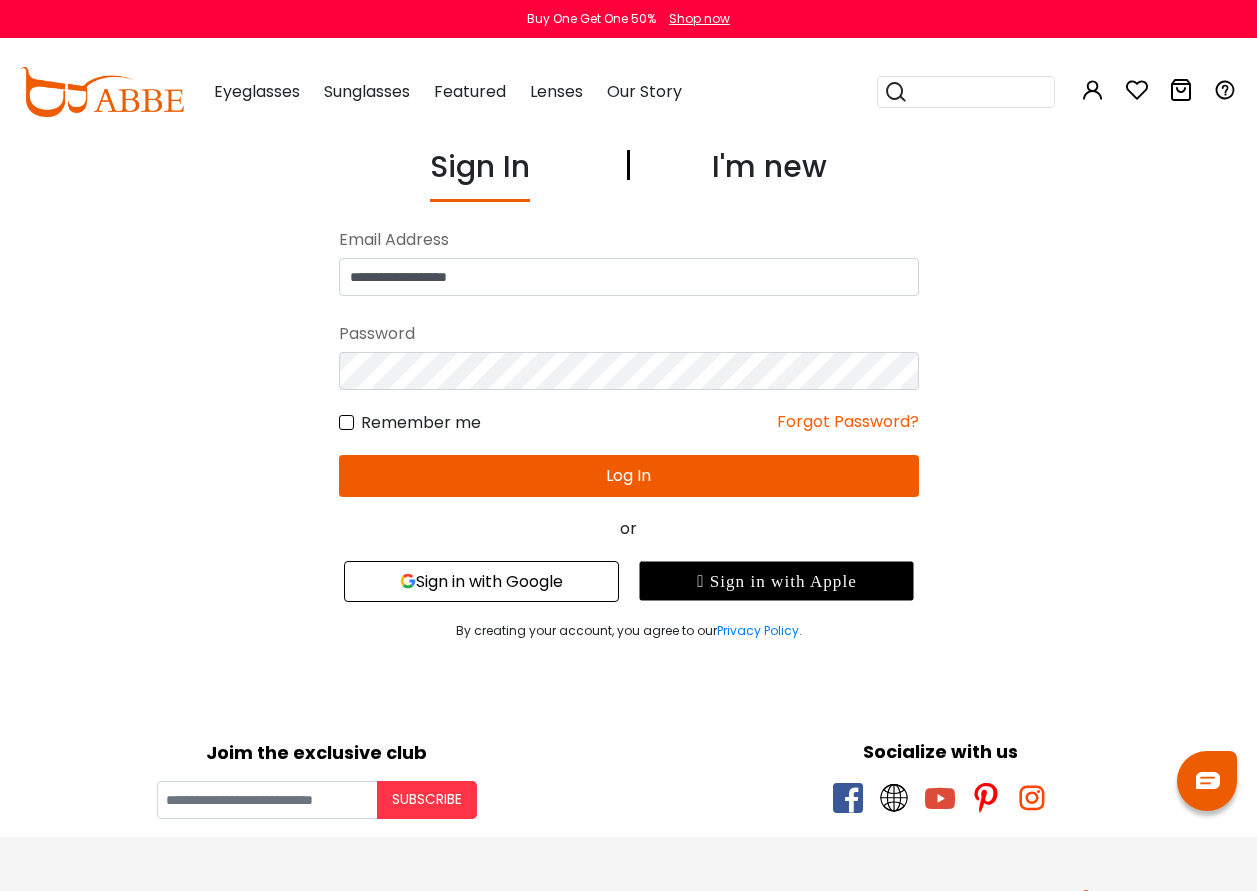 click on "Remember me" at bounding box center (410, 422) 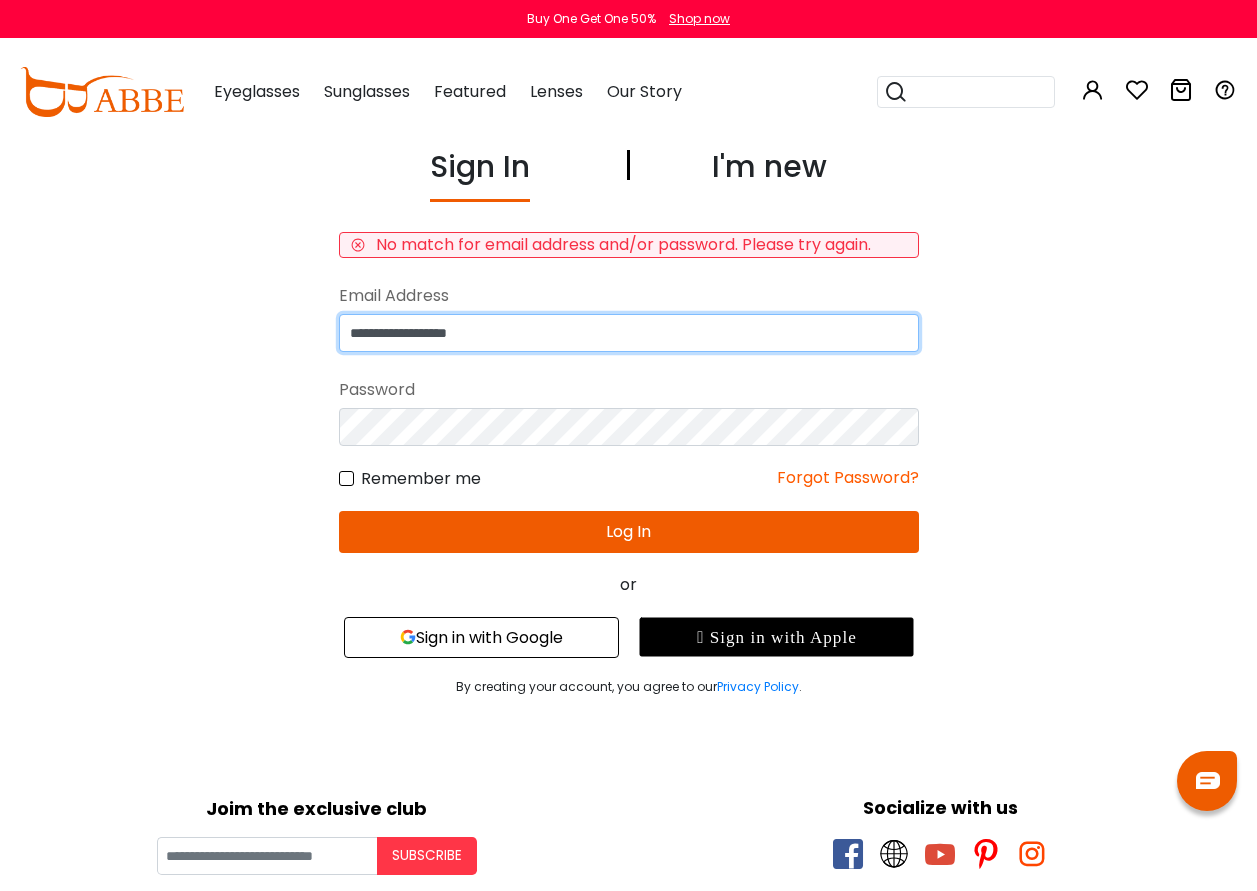 drag, startPoint x: 532, startPoint y: 327, endPoint x: 179, endPoint y: 327, distance: 353 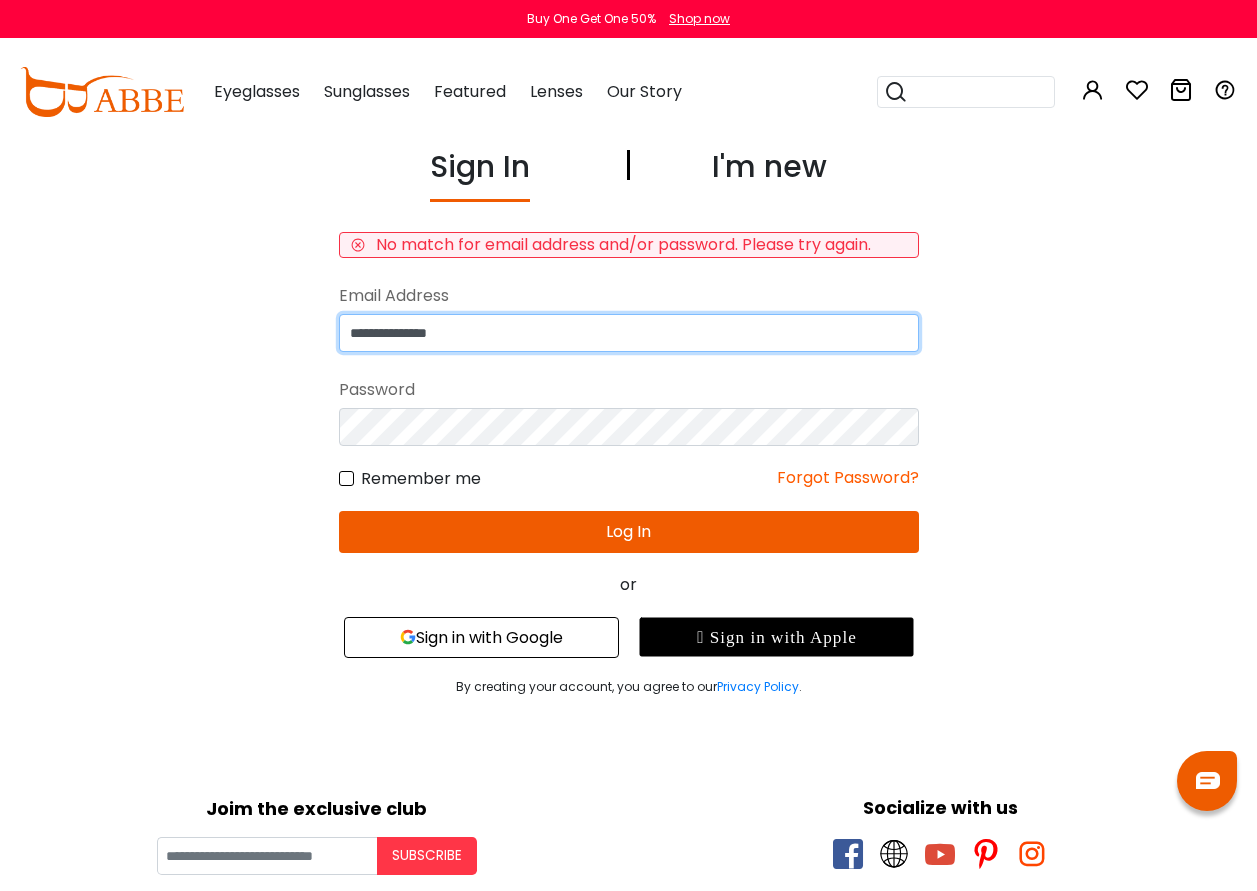 type on "**********" 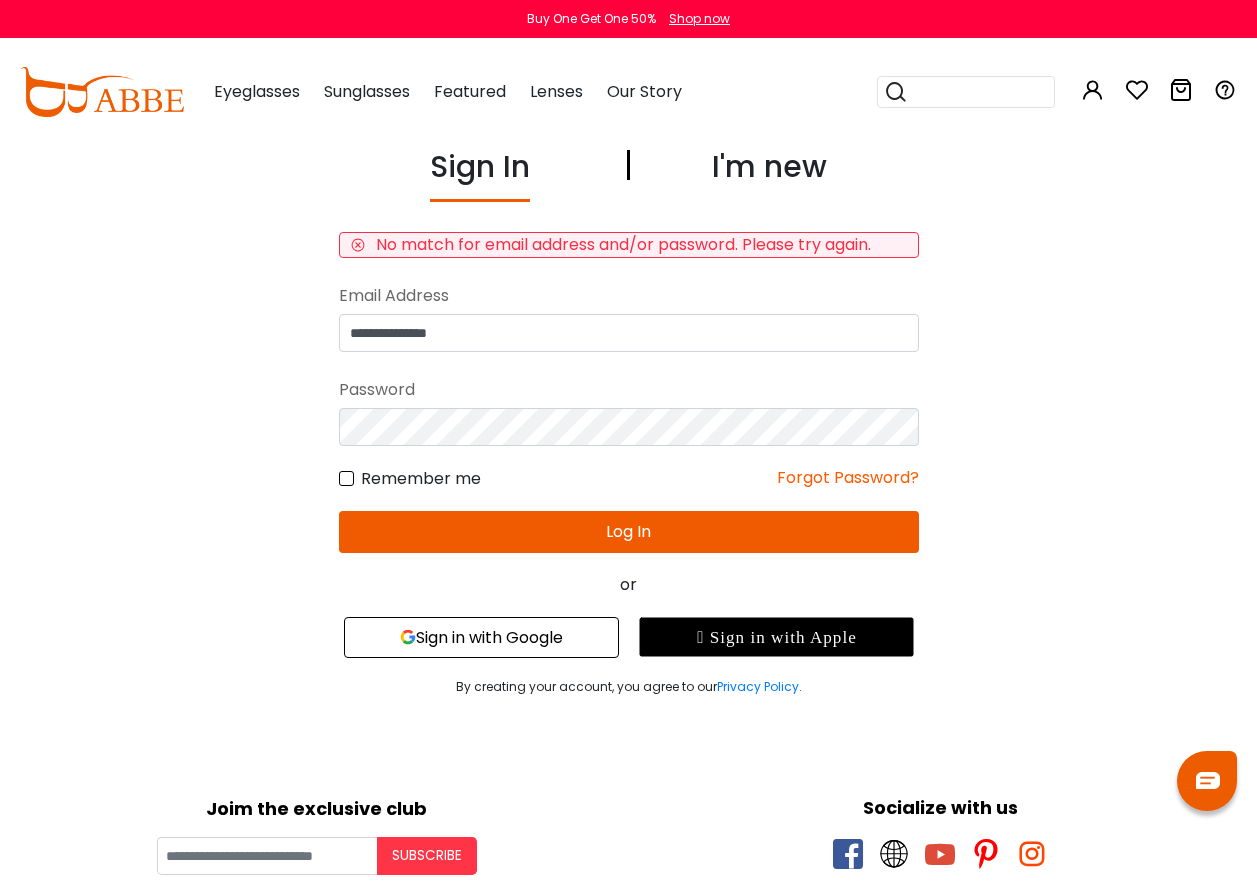 click on "**********" at bounding box center [628, 420] 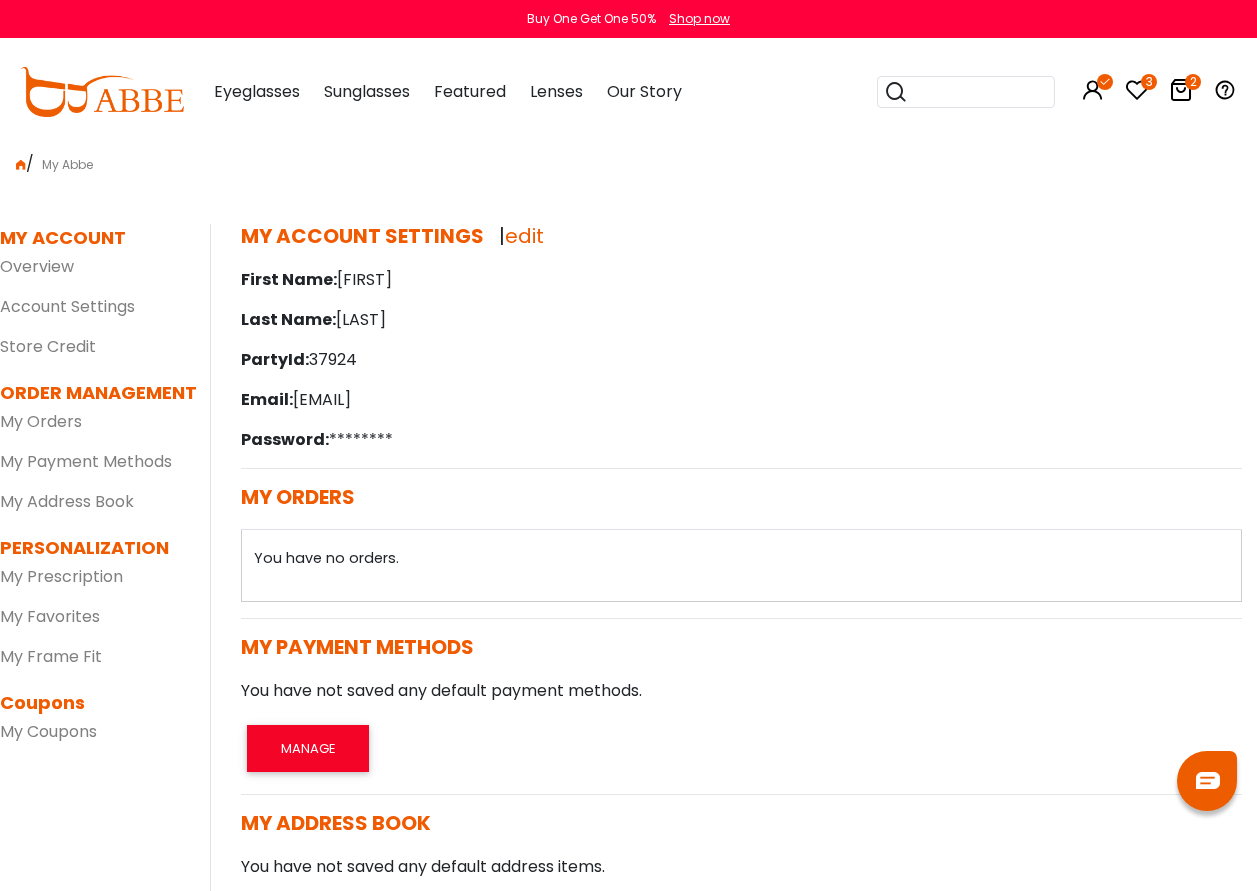 scroll, scrollTop: 0, scrollLeft: 0, axis: both 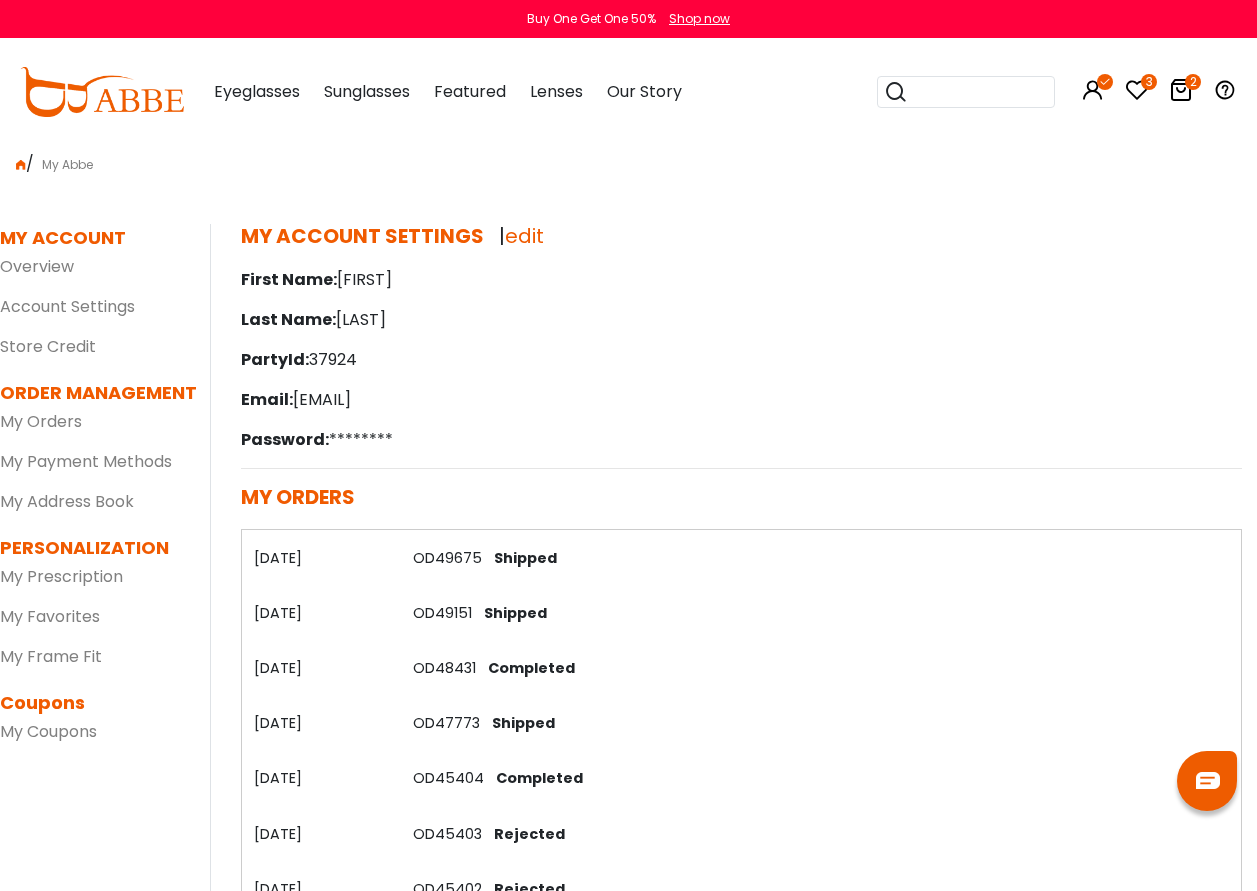 click at bounding box center [1181, 90] 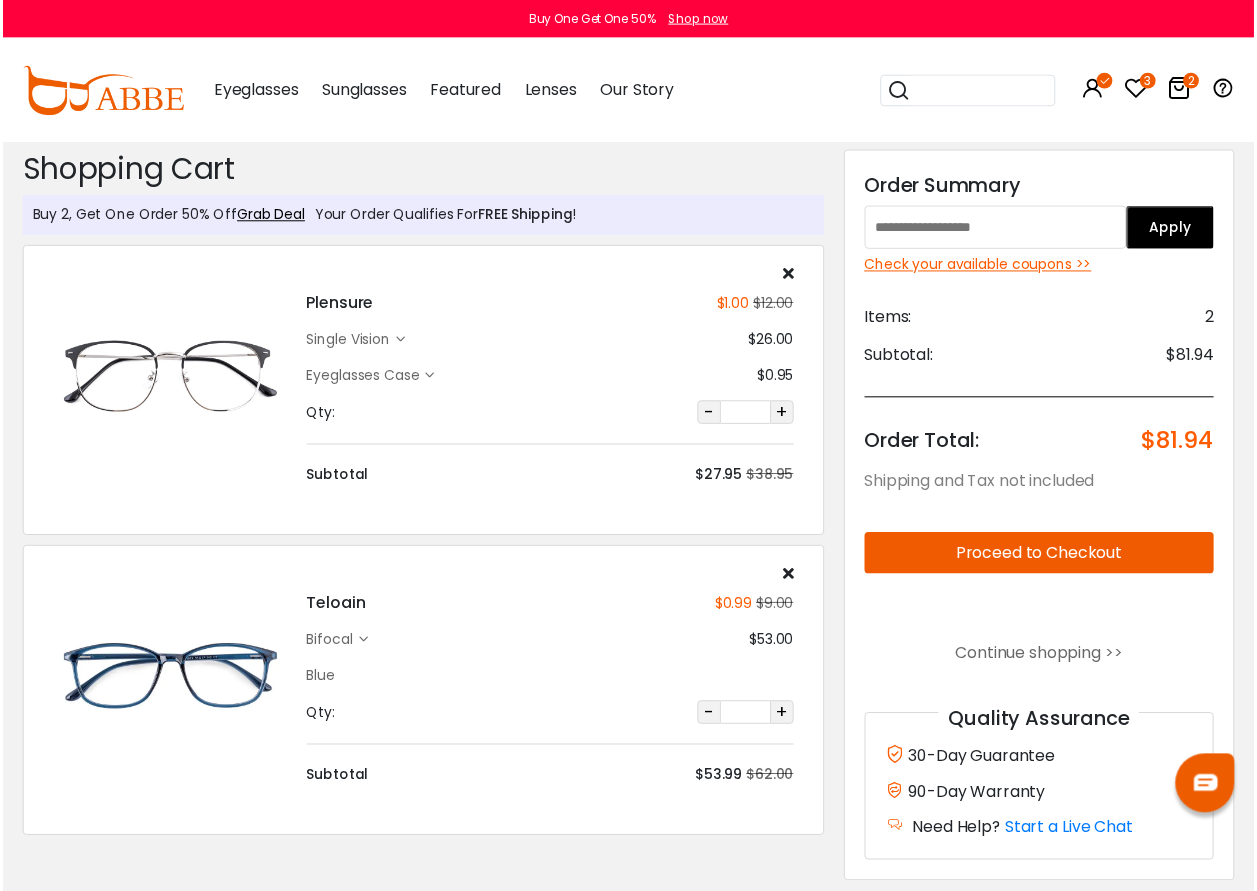 scroll, scrollTop: 0, scrollLeft: 0, axis: both 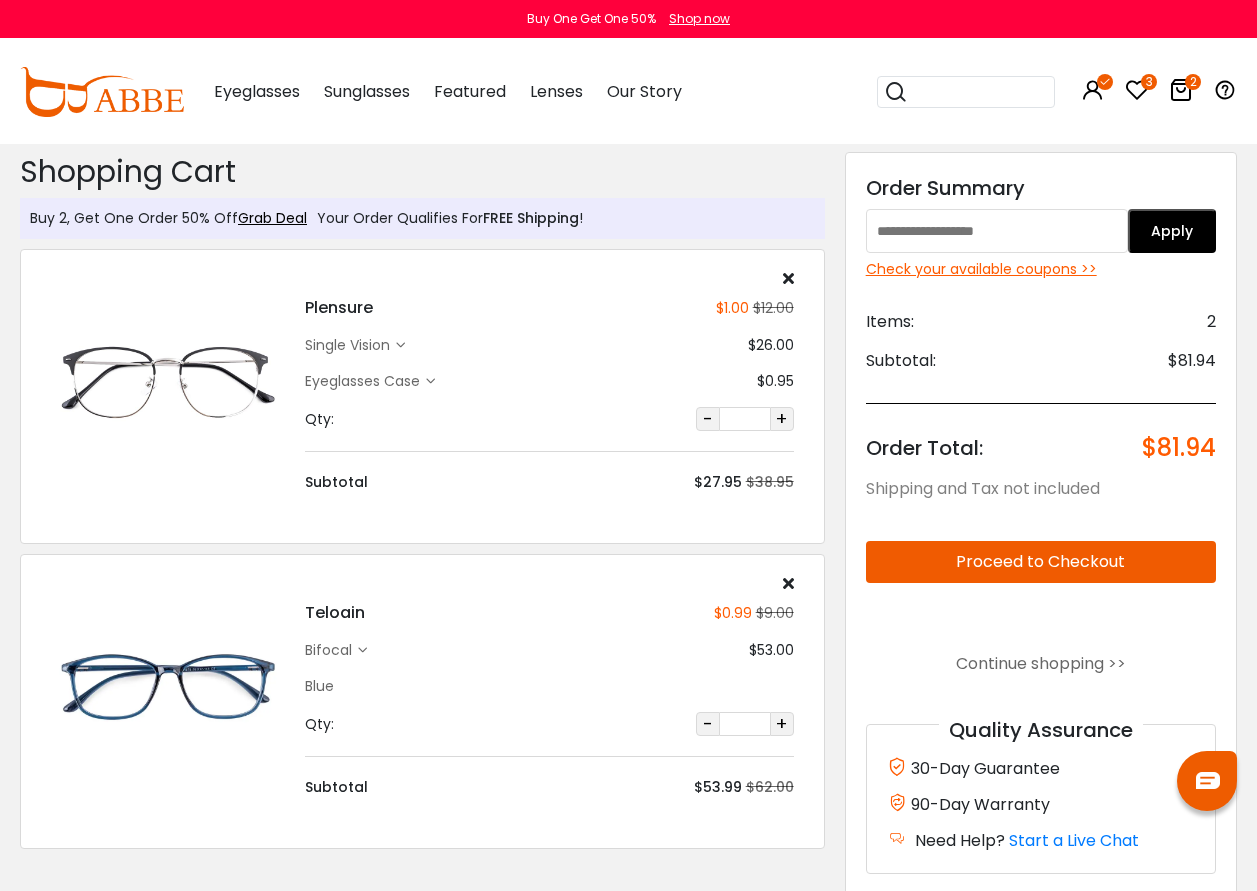 click at bounding box center [1137, 90] 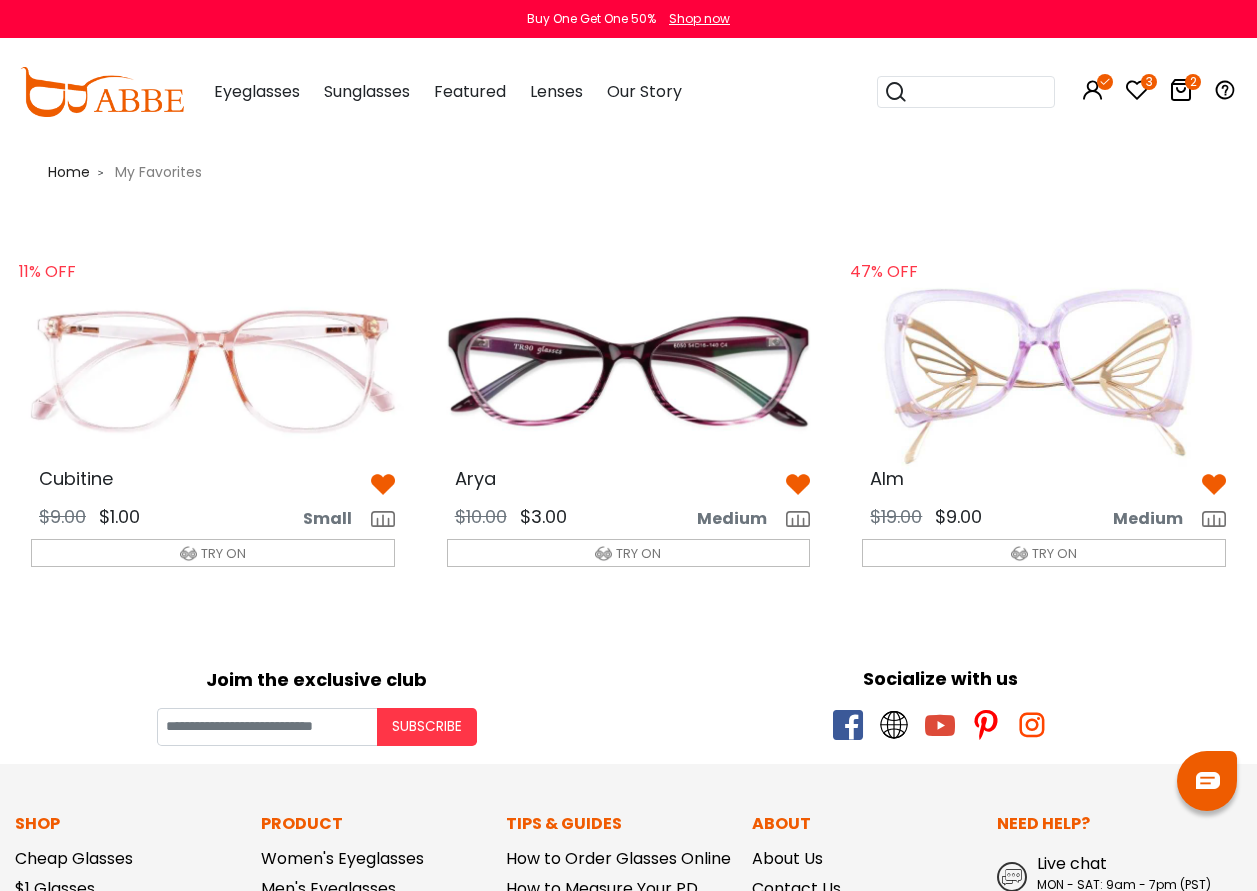 scroll, scrollTop: 0, scrollLeft: 0, axis: both 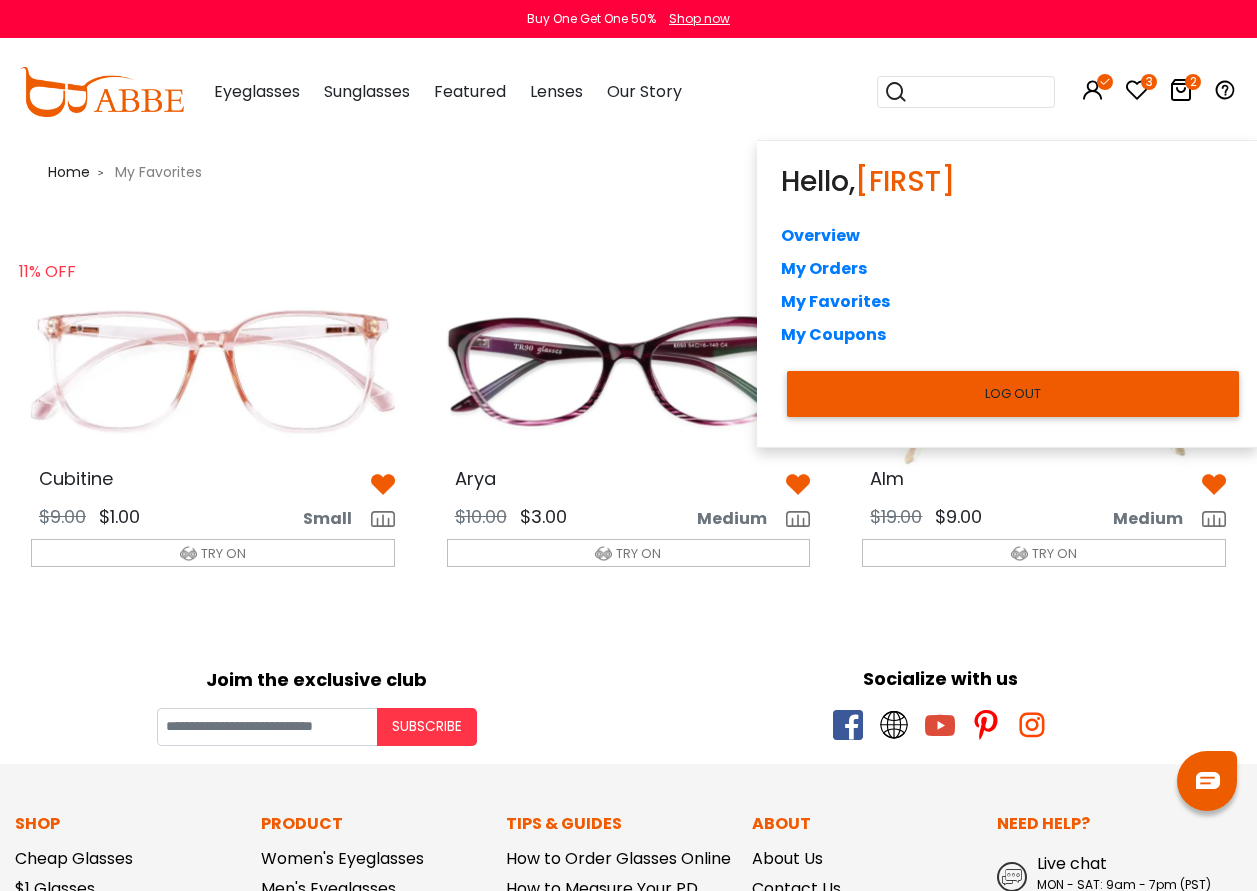 drag, startPoint x: 1087, startPoint y: 186, endPoint x: 1085, endPoint y: 196, distance: 10.198039 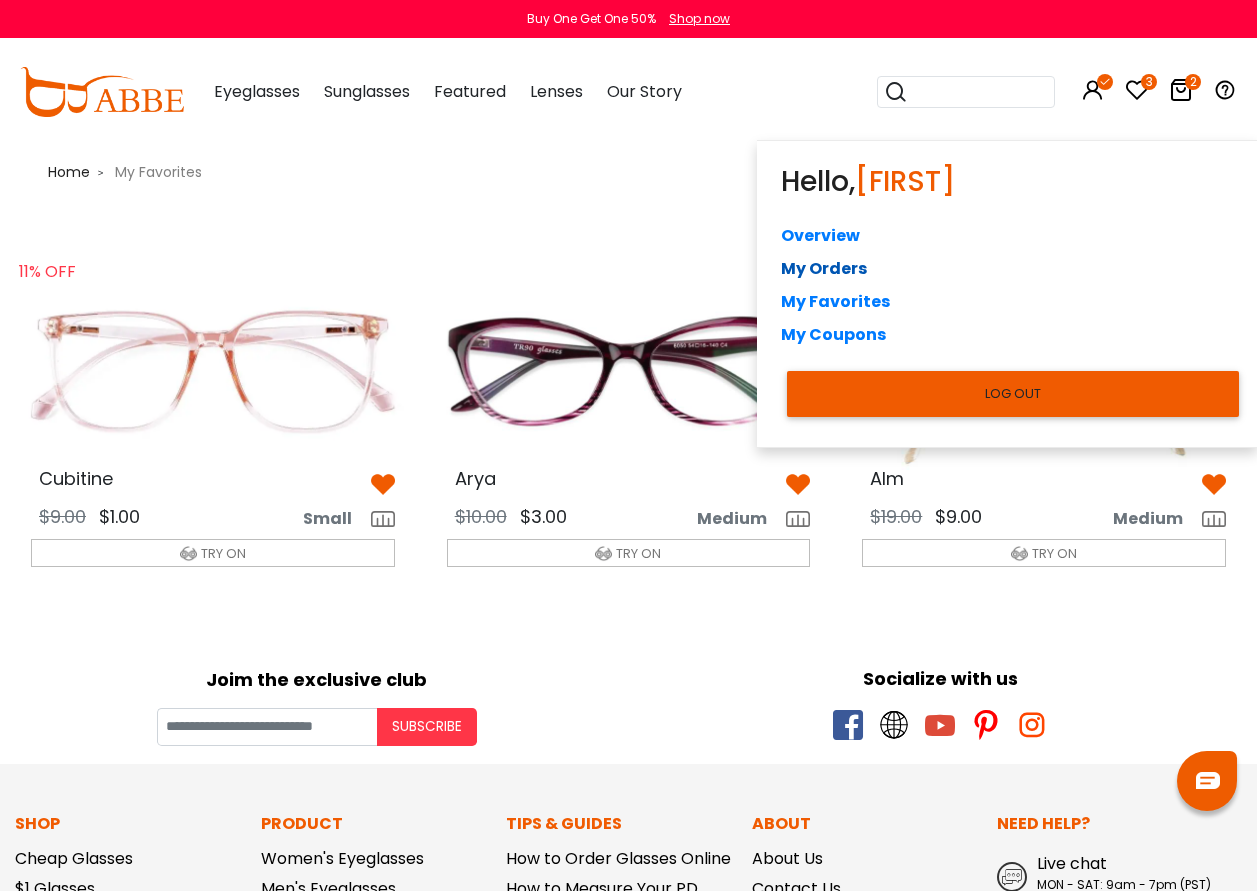 click on "My Orders" at bounding box center (1007, 268) 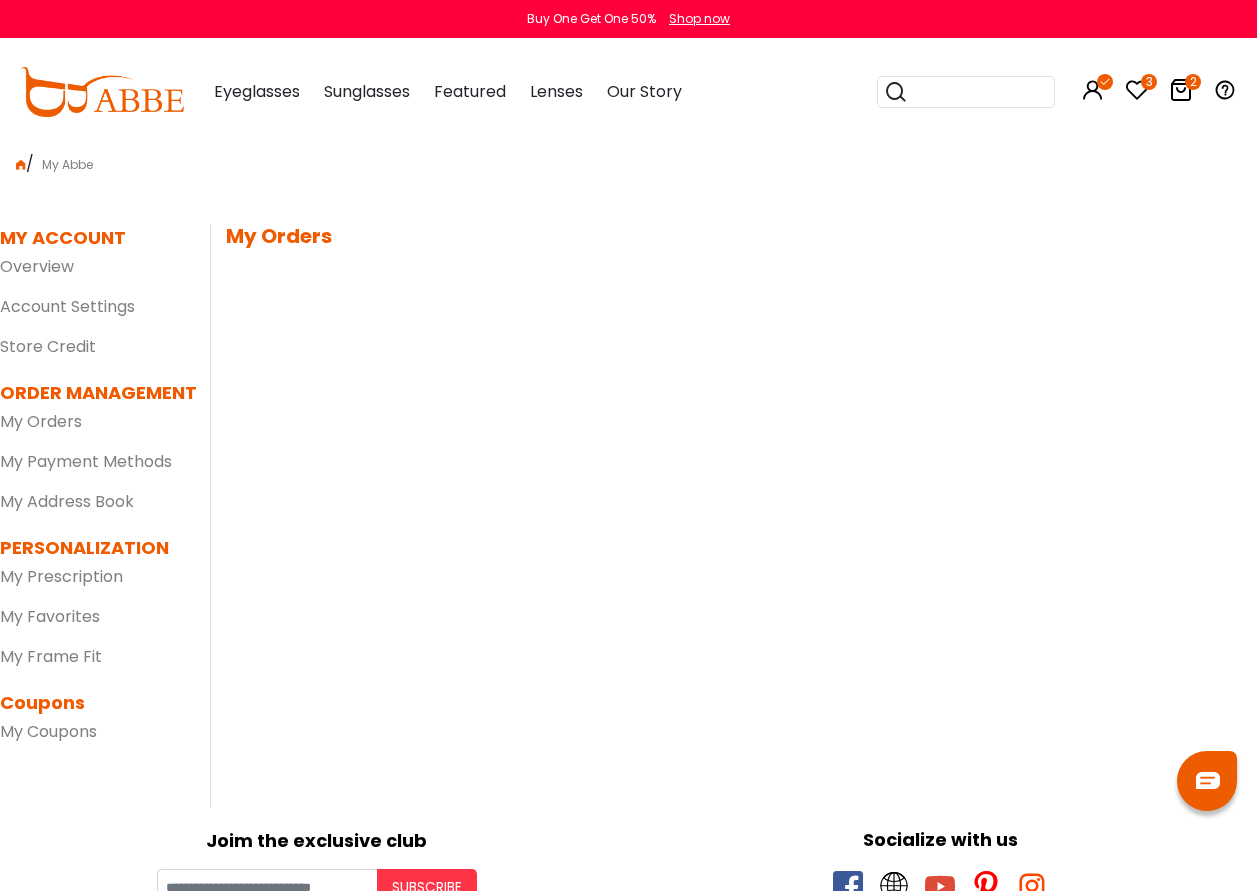 scroll, scrollTop: 0, scrollLeft: 0, axis: both 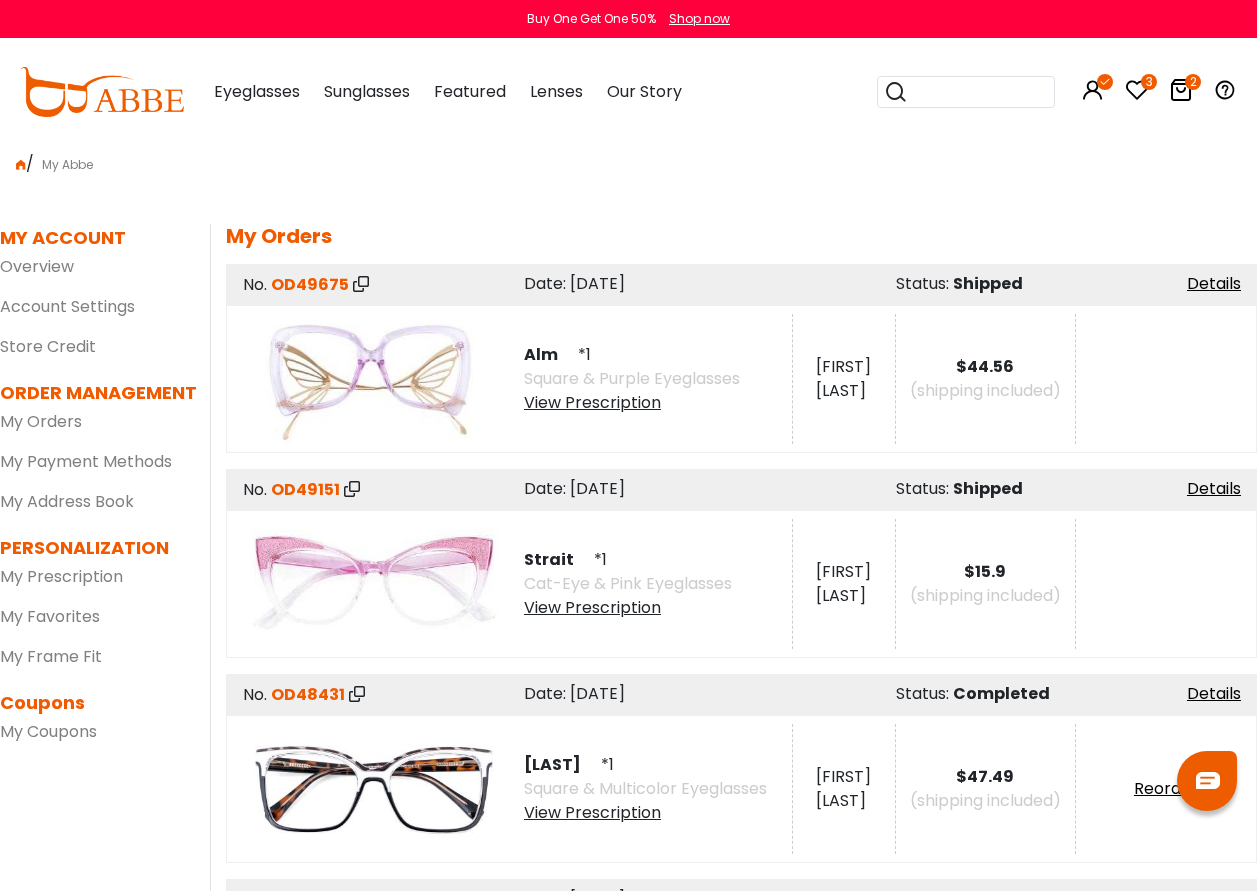 click on "View Prescription" at bounding box center [632, 403] 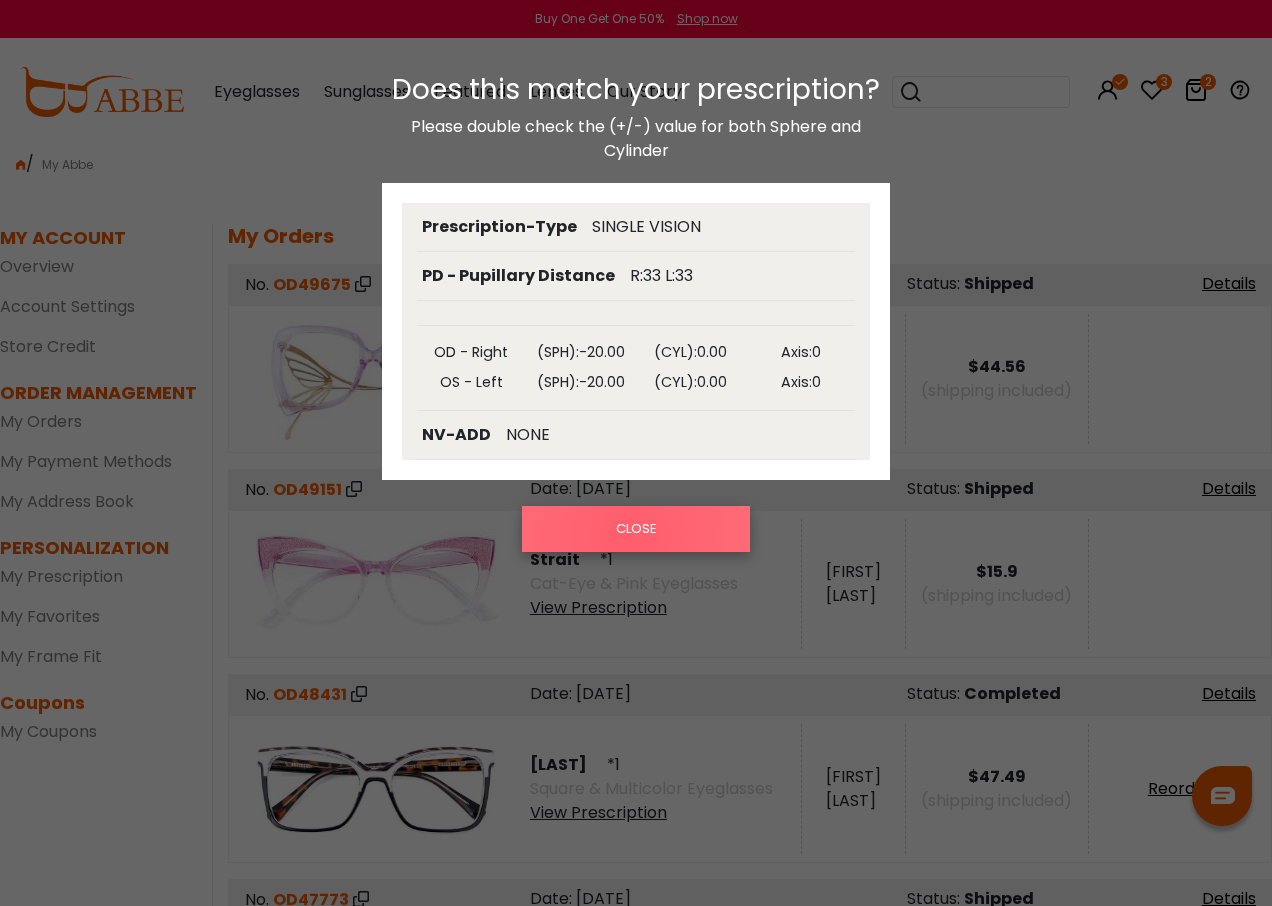 click on "CLOSE" at bounding box center (636, 529) 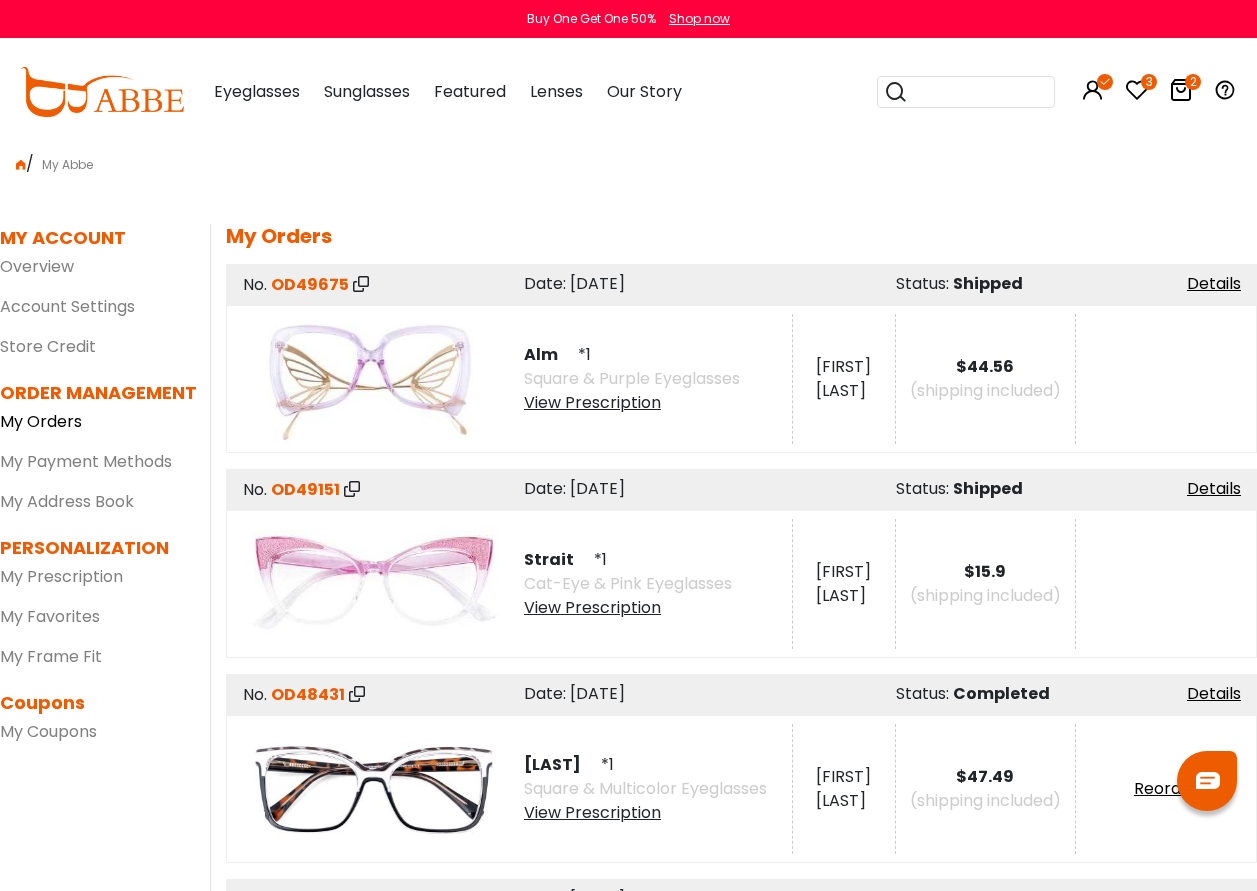 click on "My Orders" at bounding box center [41, 421] 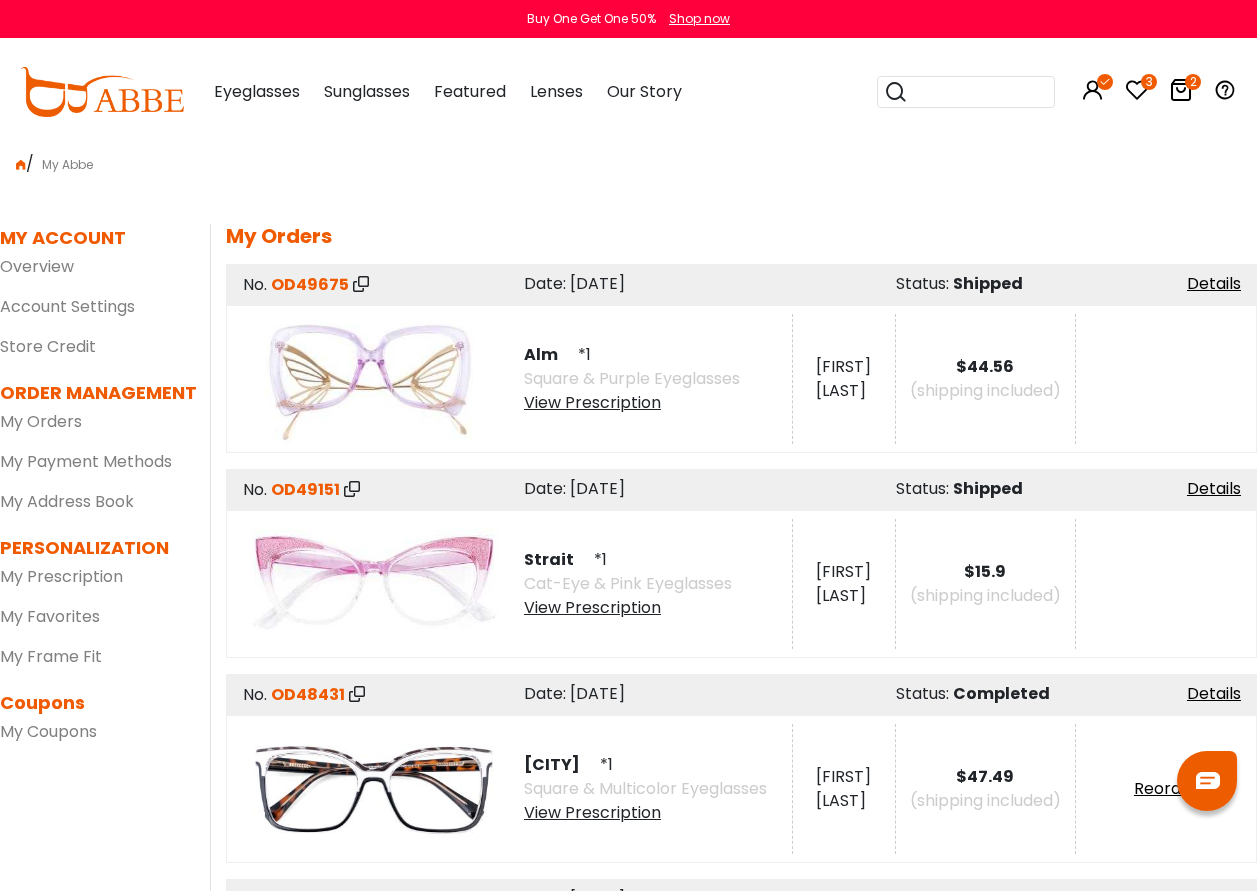 scroll, scrollTop: 0, scrollLeft: 0, axis: both 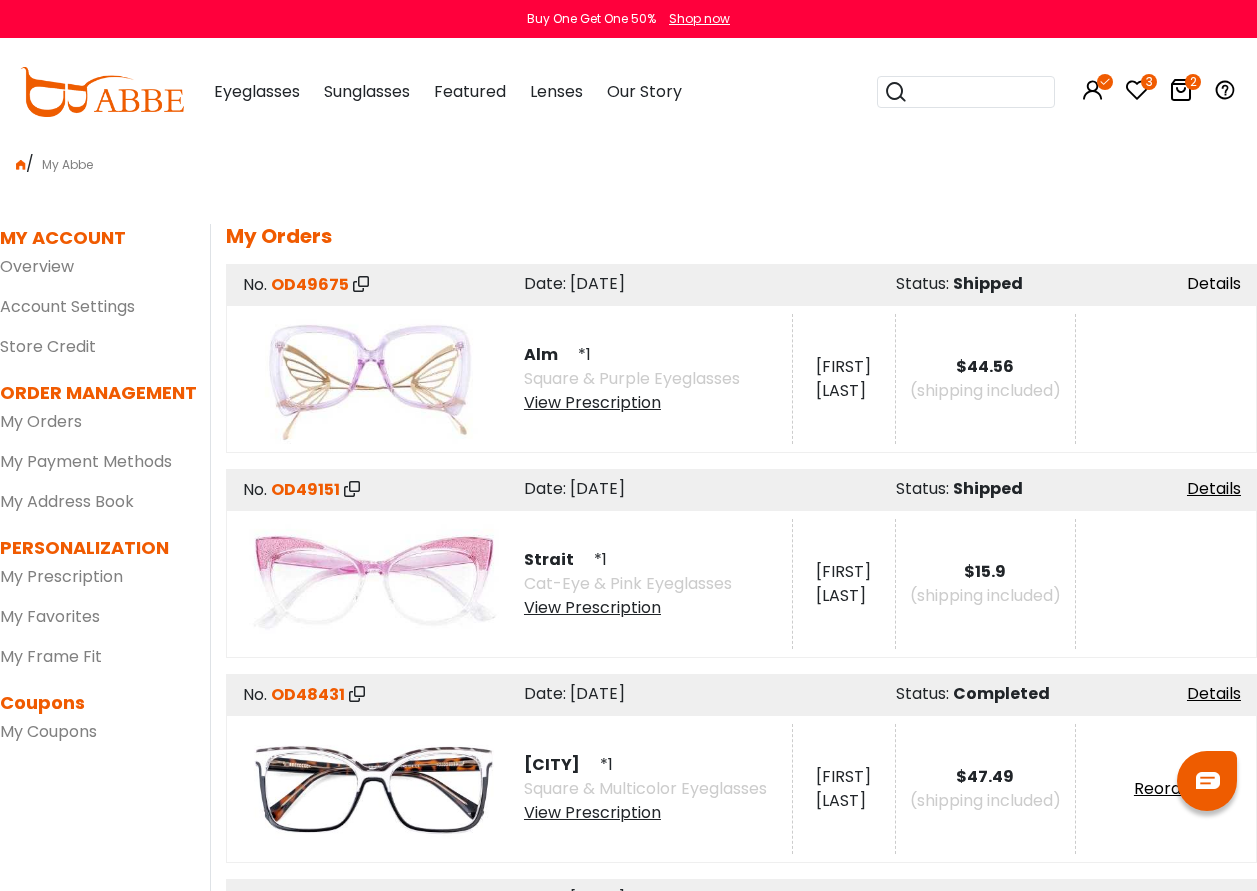 click on "Details" at bounding box center (1214, 283) 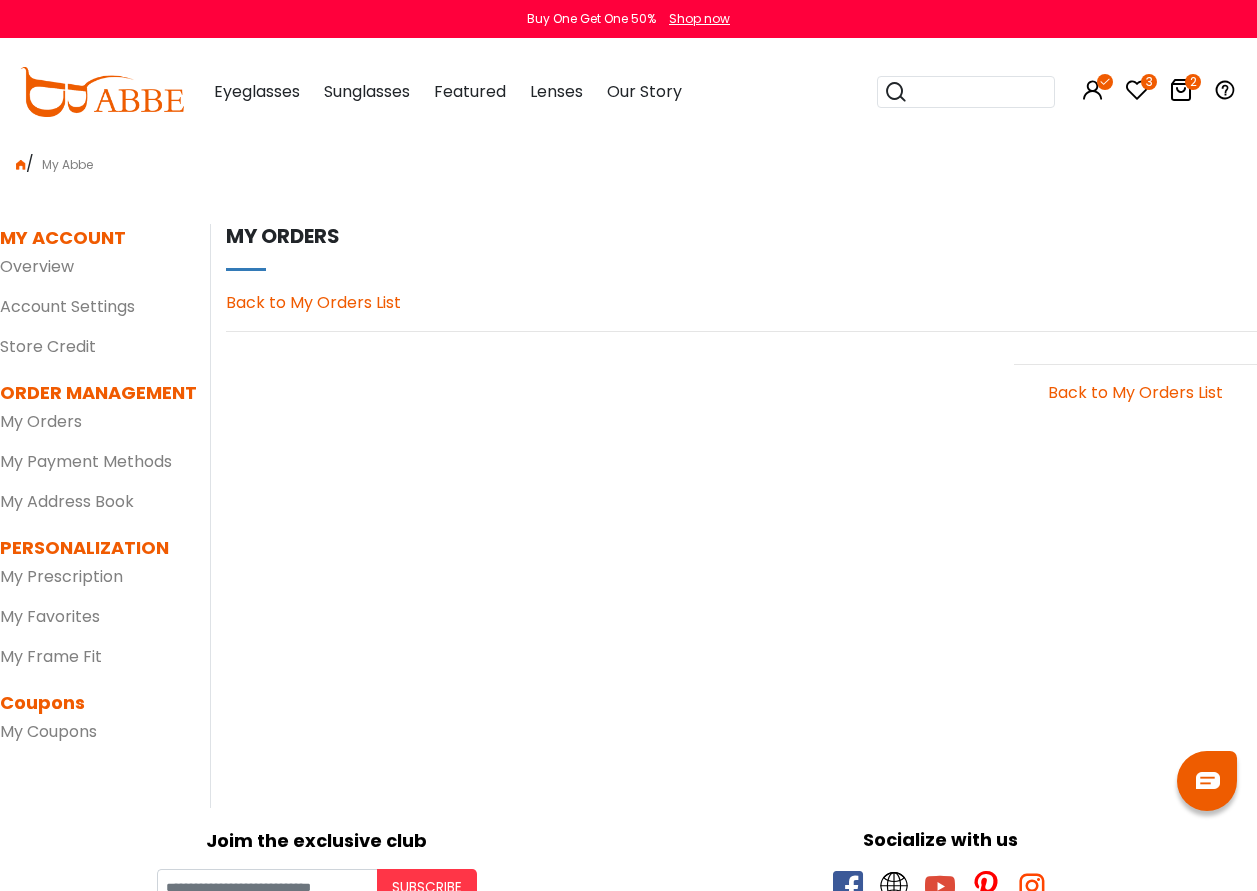 scroll, scrollTop: 0, scrollLeft: 0, axis: both 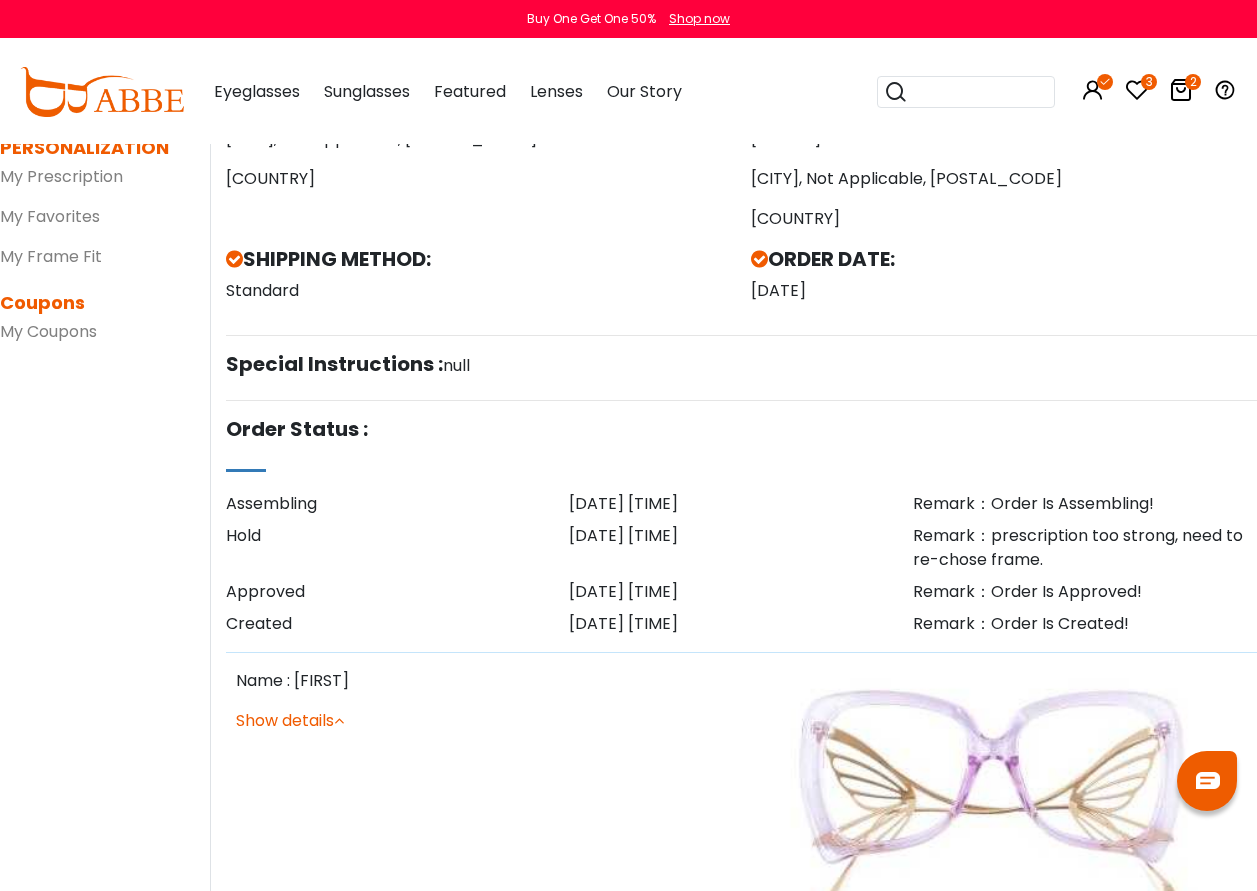 click at bounding box center (339, 720) 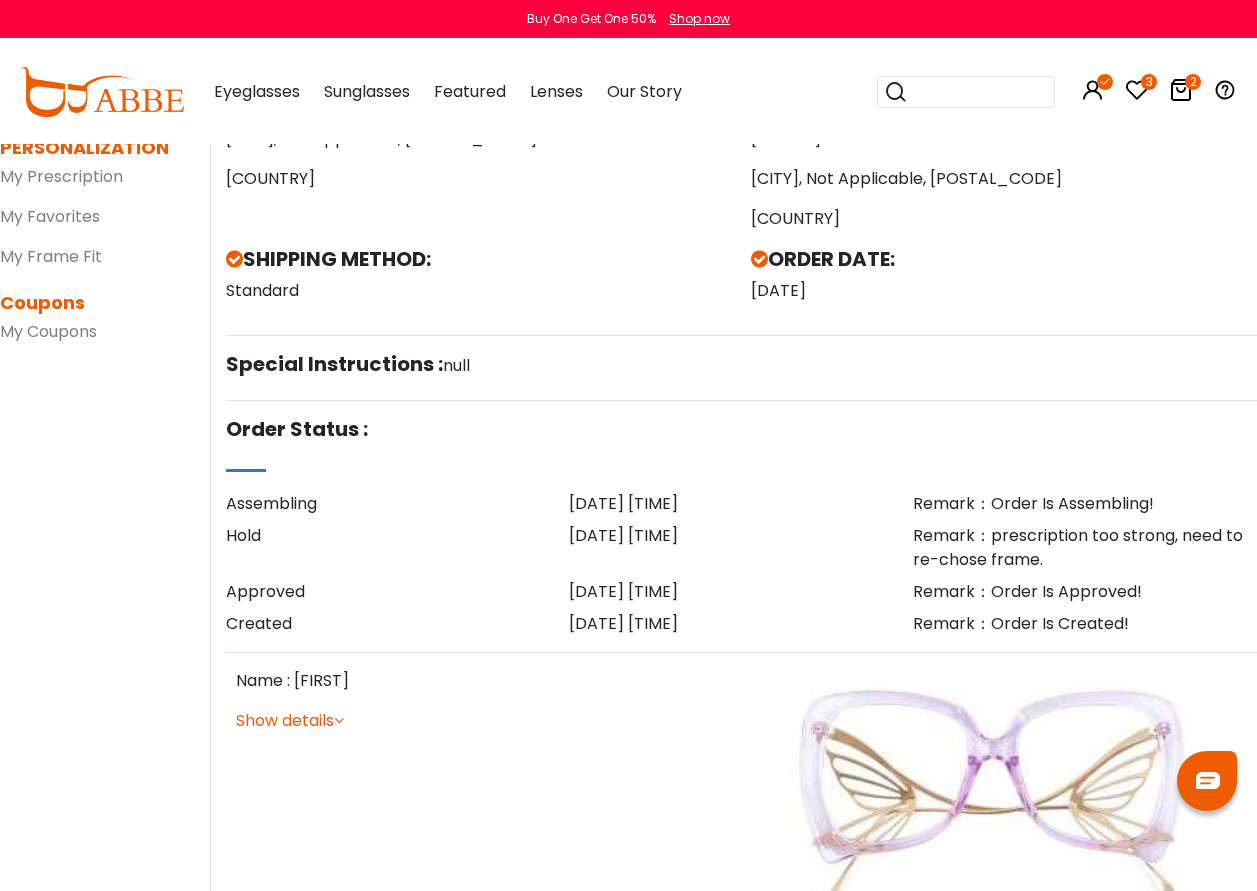 click at bounding box center [999, 793] 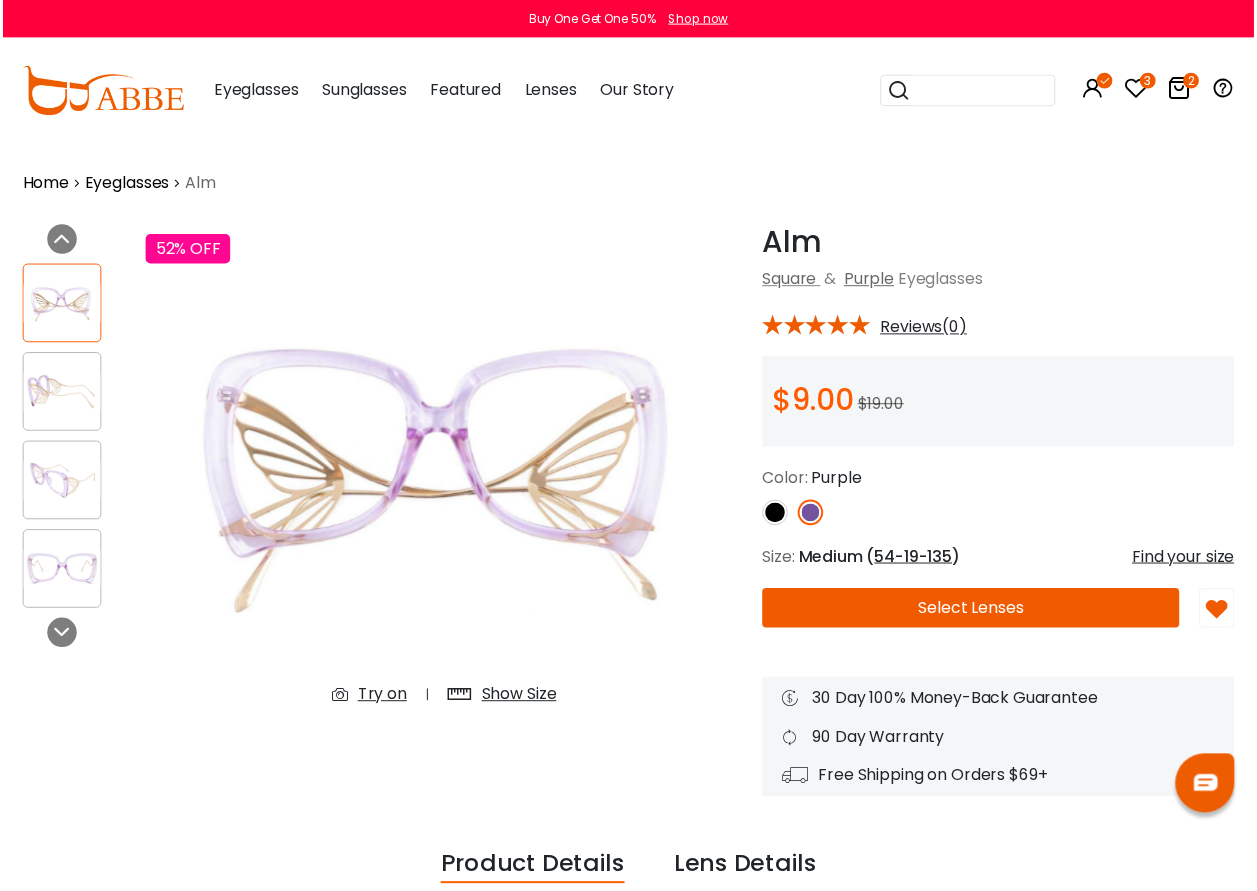 scroll, scrollTop: 0, scrollLeft: 0, axis: both 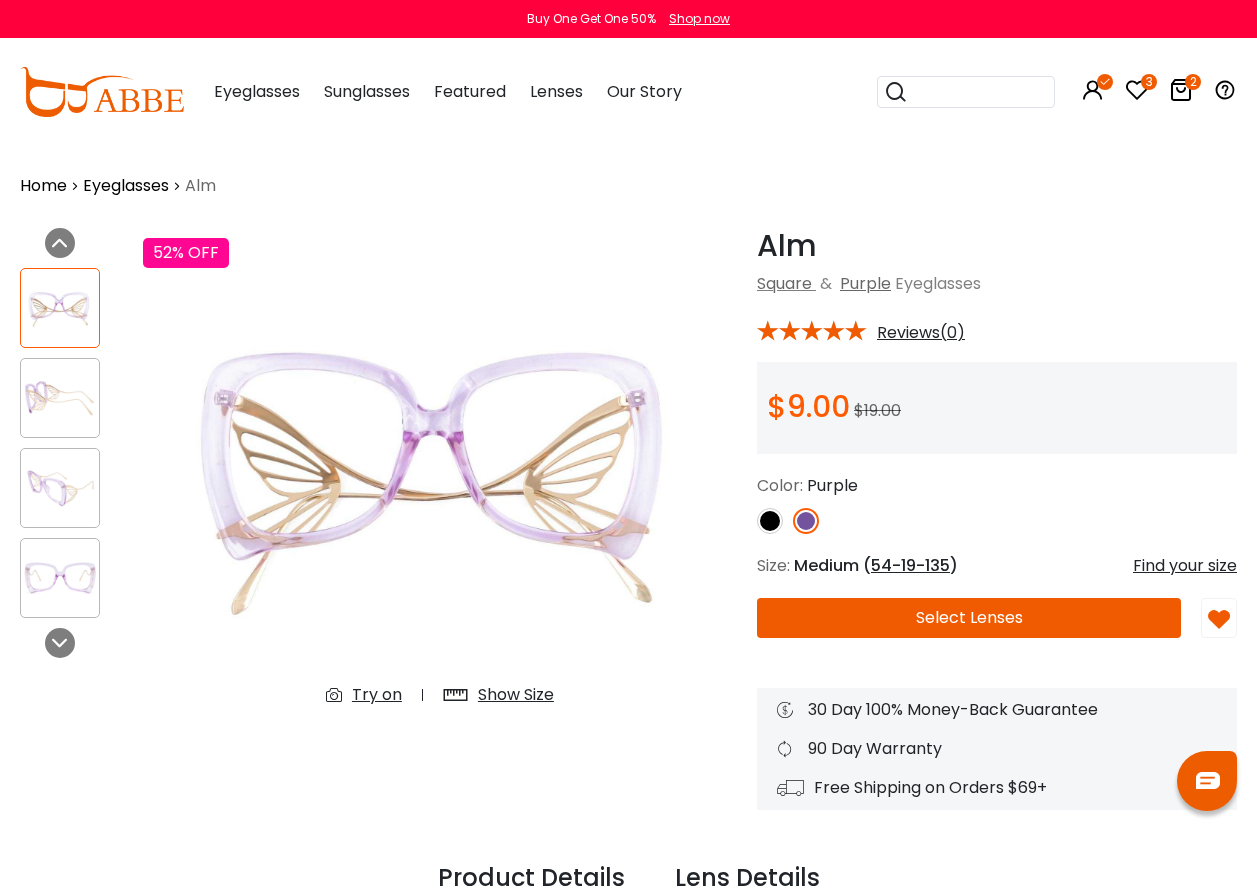 click on "Select Lenses" at bounding box center [969, 618] 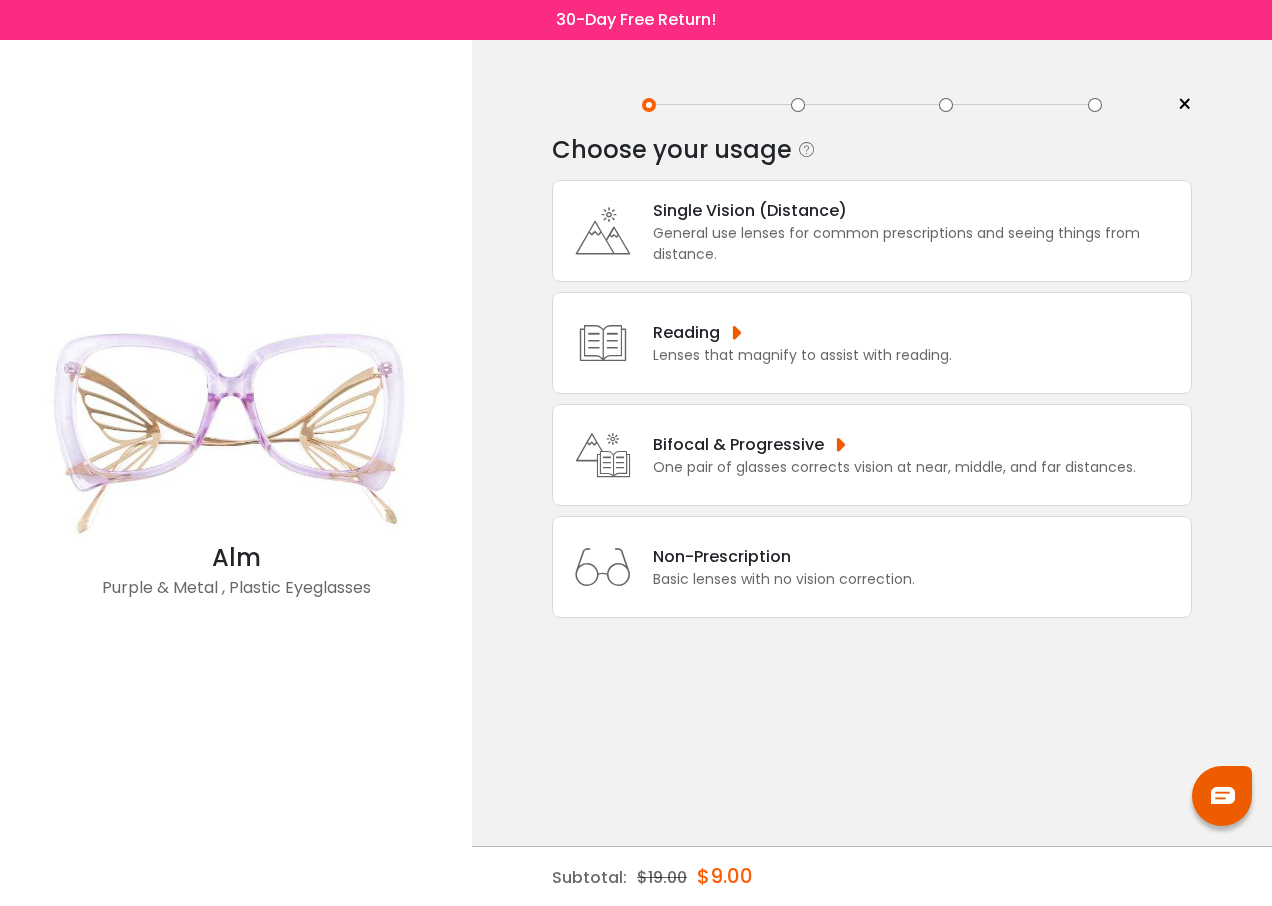 scroll, scrollTop: 0, scrollLeft: 0, axis: both 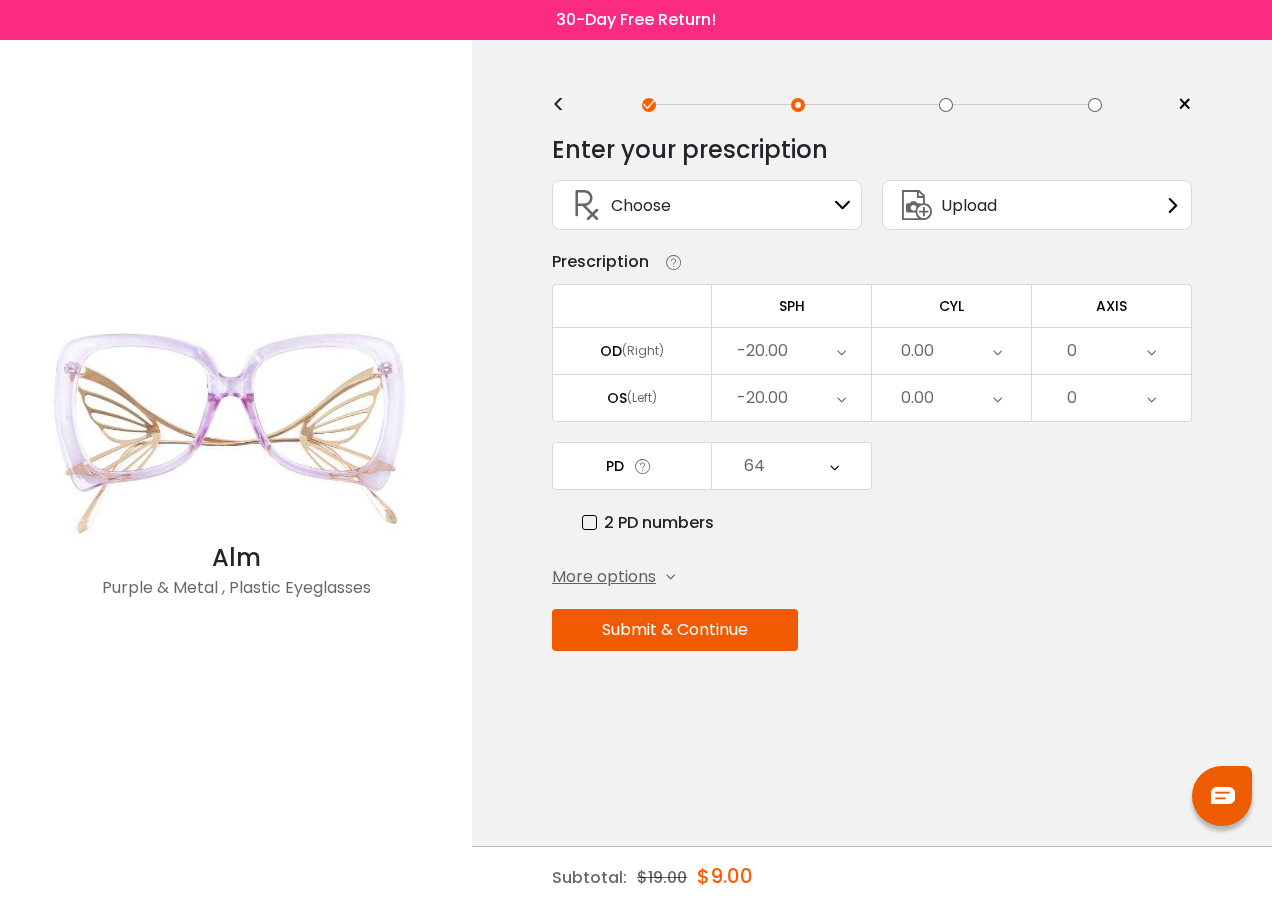 click at bounding box center (841, 351) 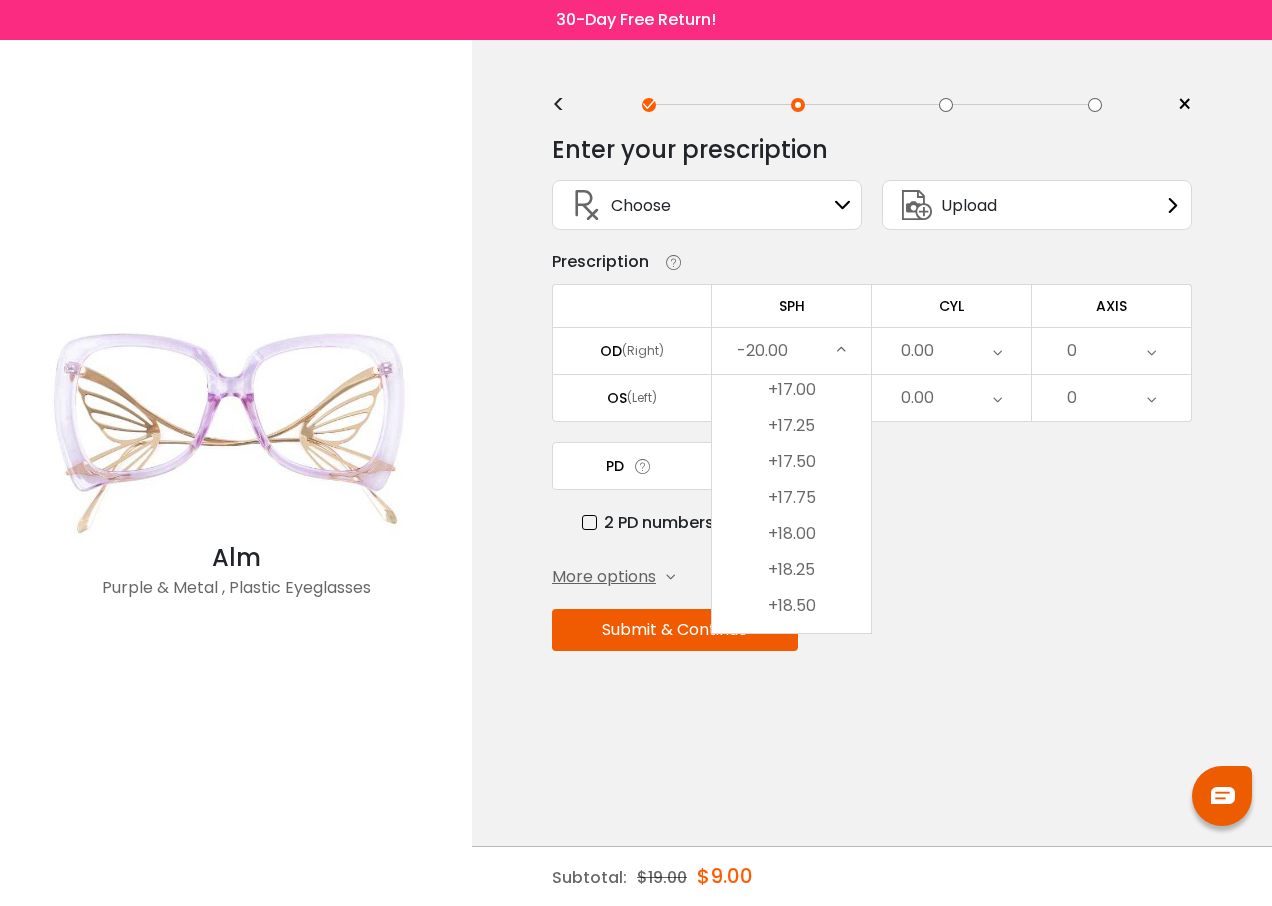 scroll, scrollTop: 5574, scrollLeft: 0, axis: vertical 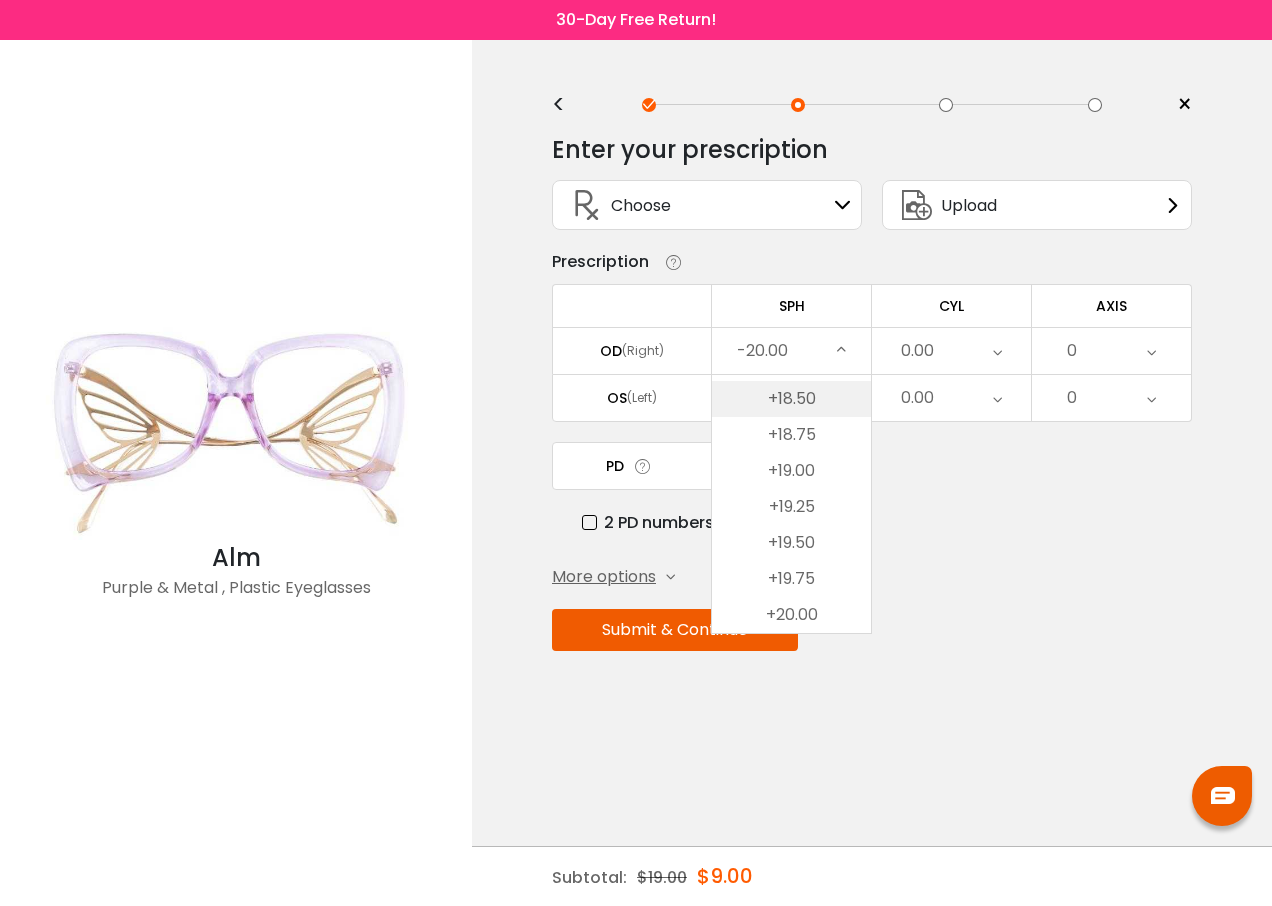 click on "+18.50" at bounding box center [791, 399] 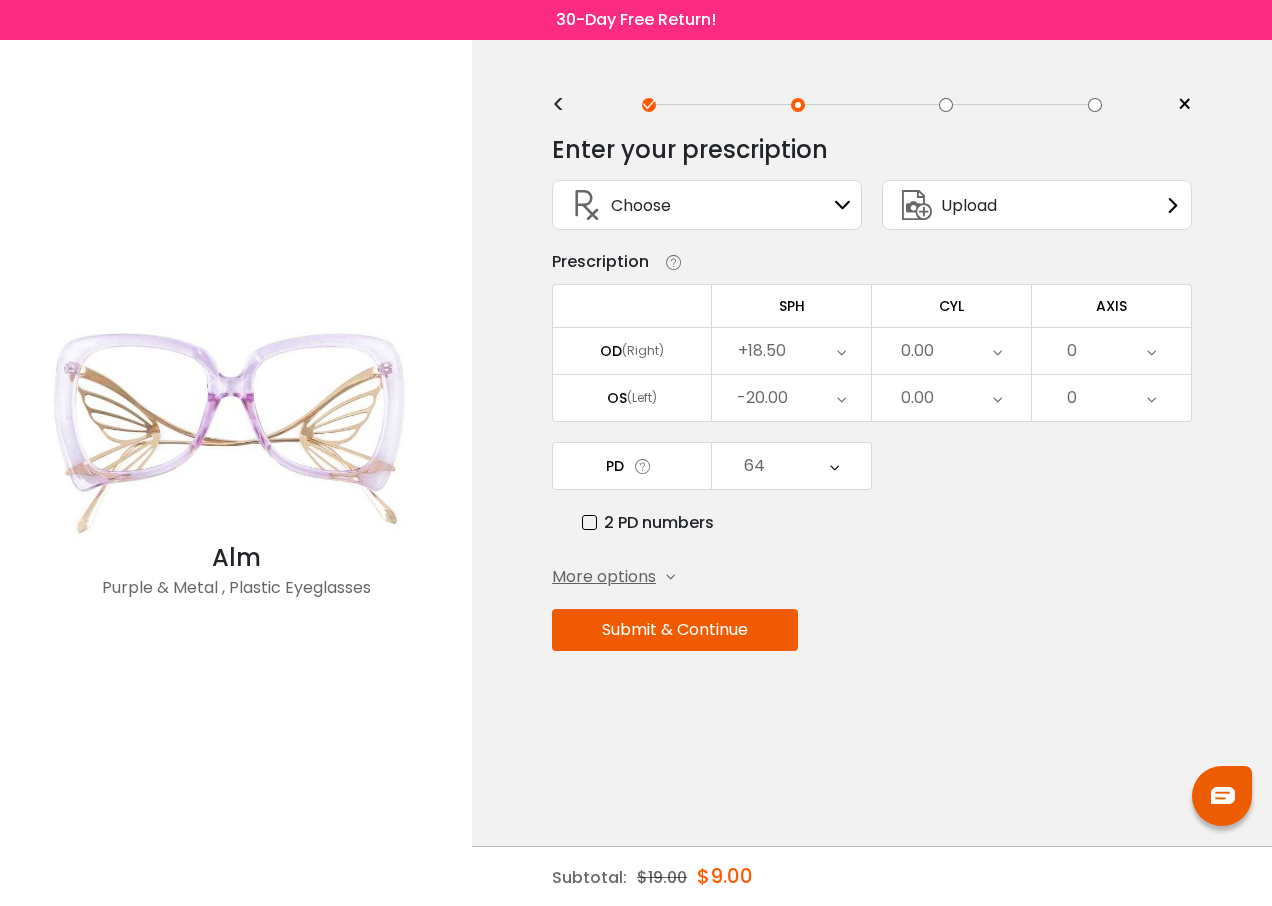 click on "-20.00" at bounding box center [791, 351] 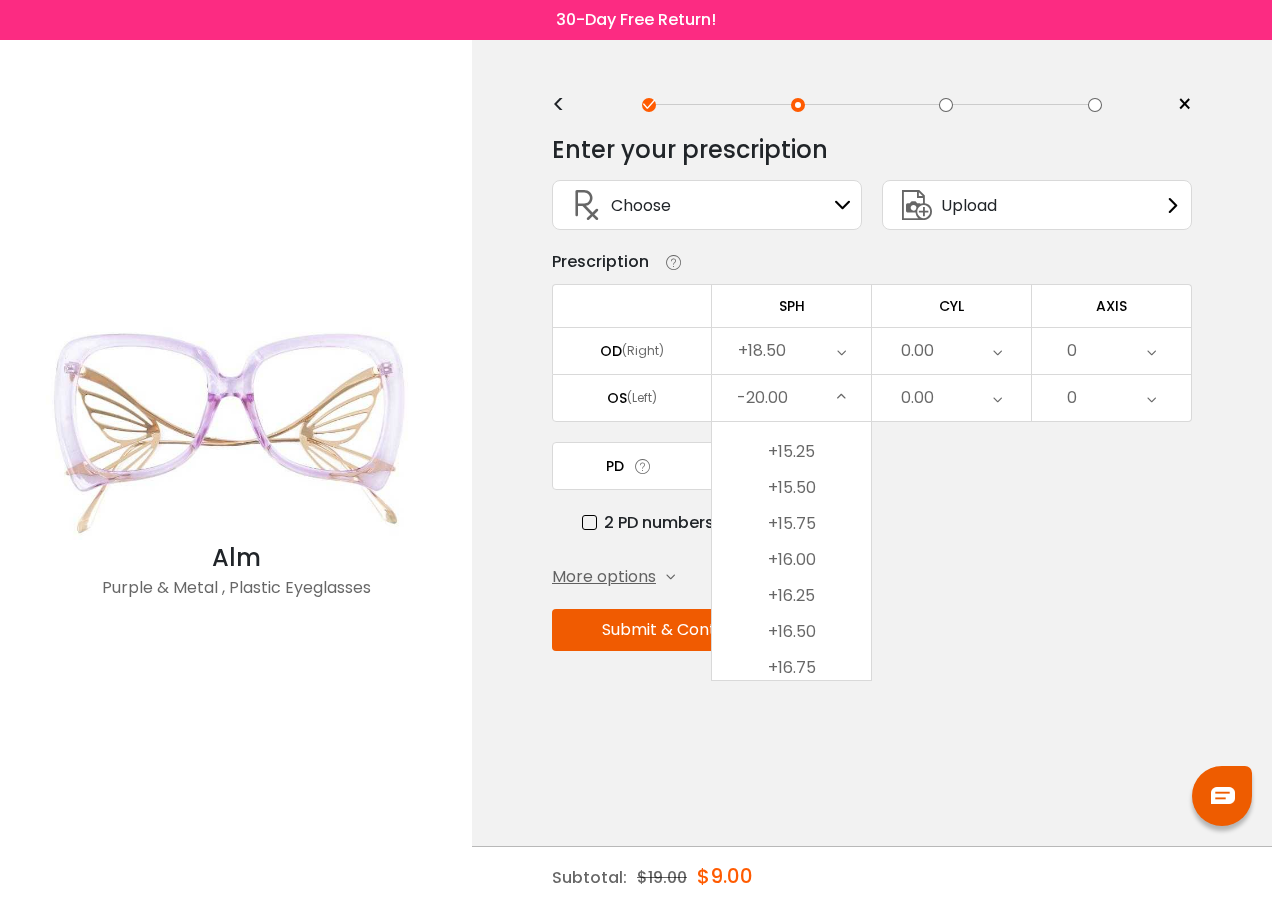 scroll, scrollTop: 5500, scrollLeft: 0, axis: vertical 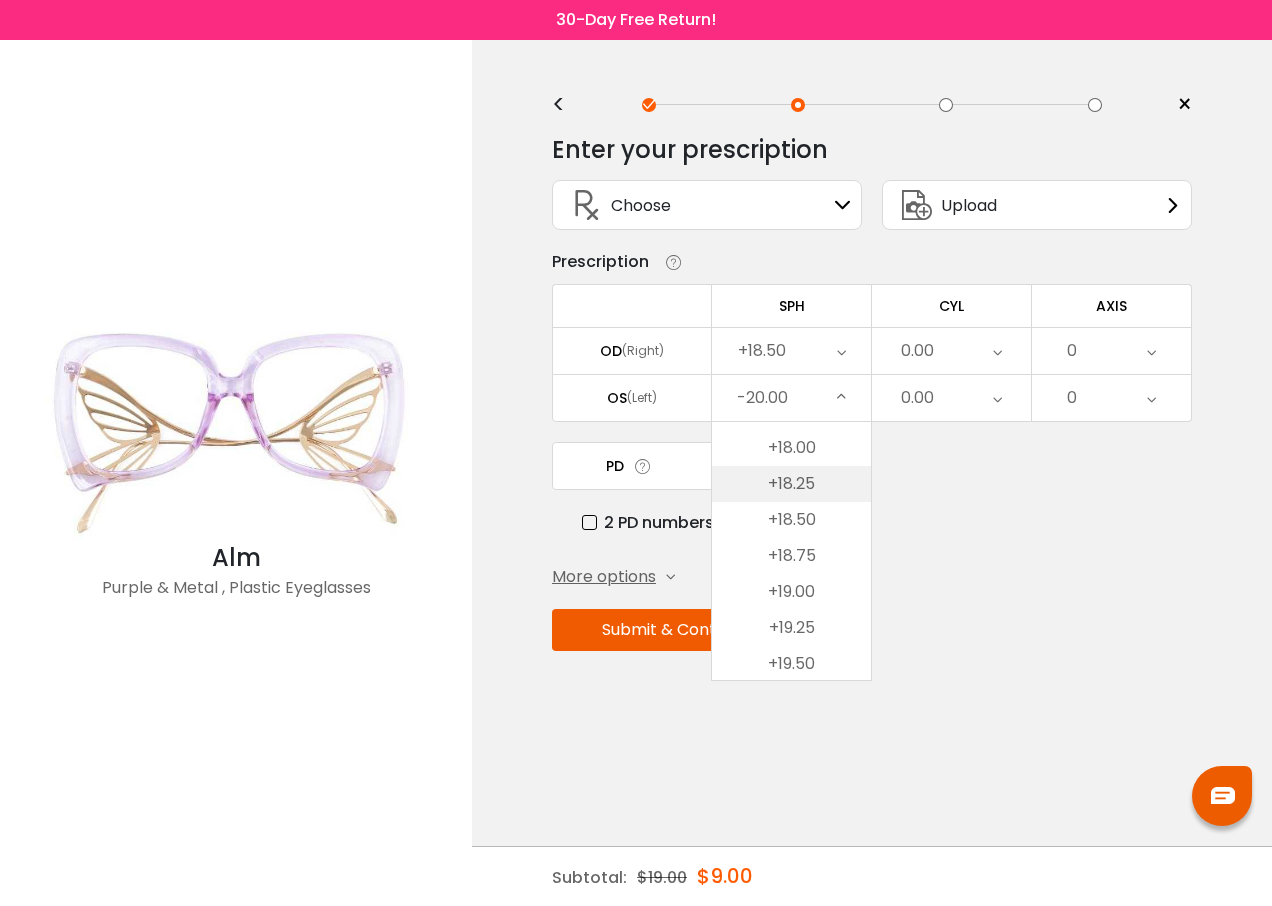 click on "+18.25" at bounding box center (791, 484) 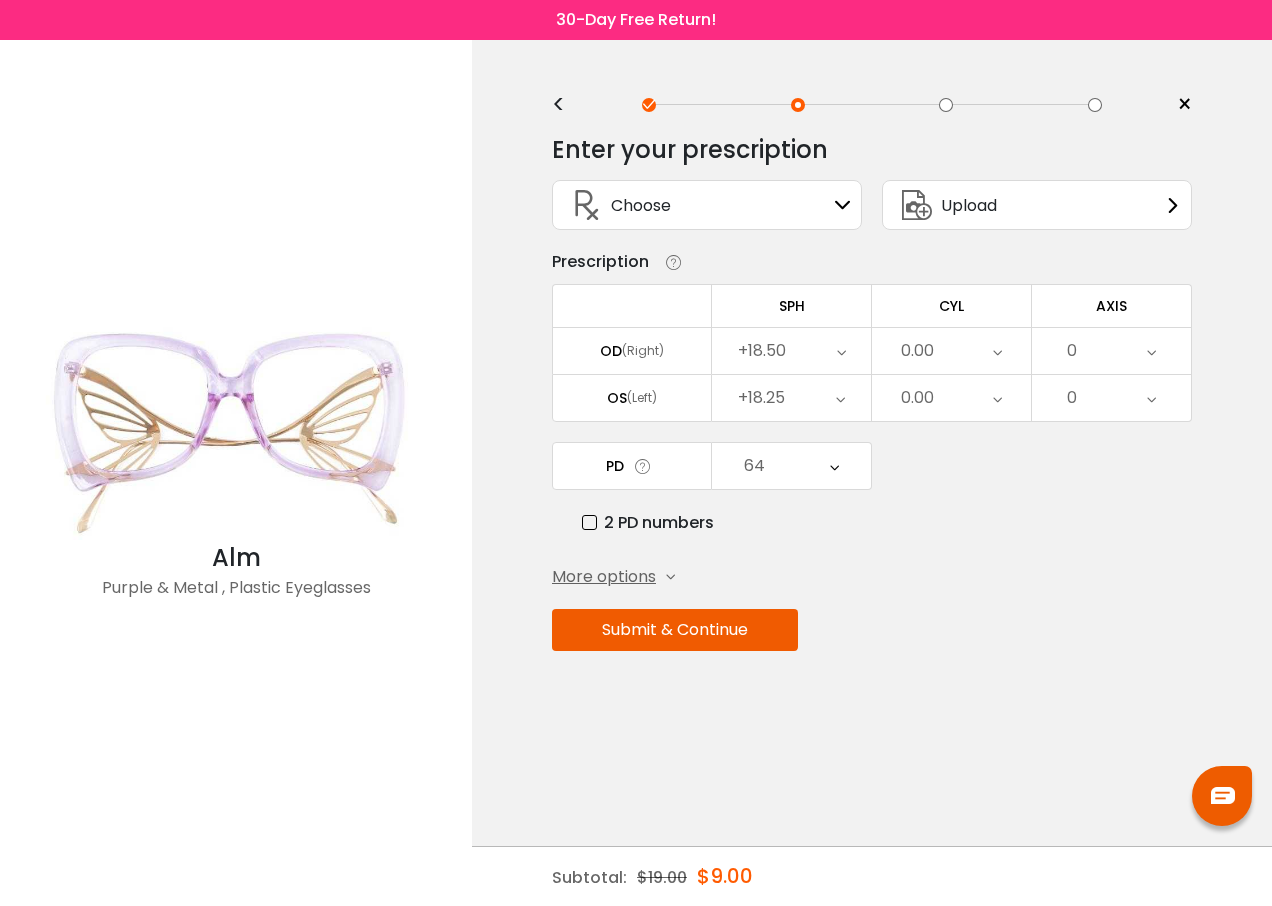 click at bounding box center [841, 351] 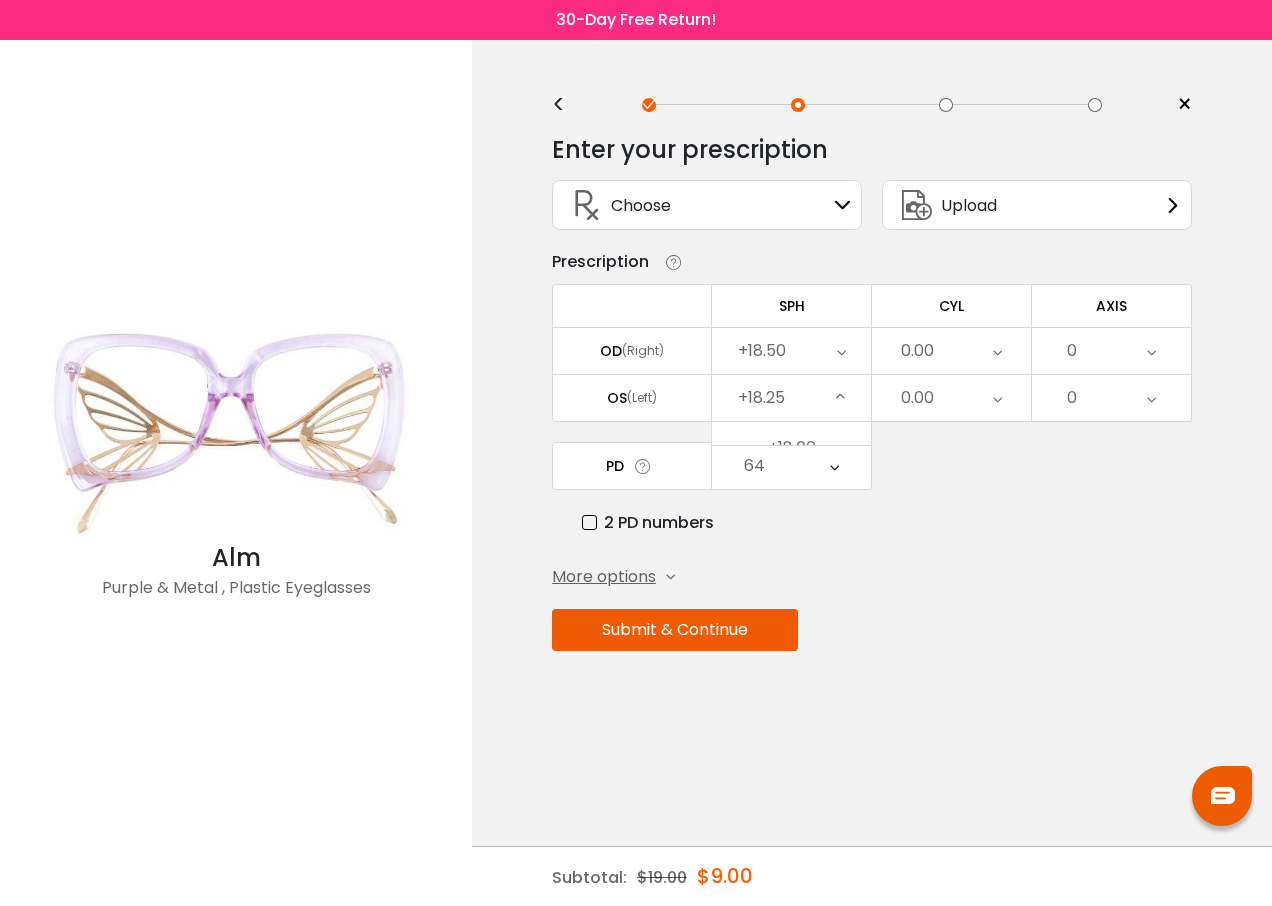 scroll, scrollTop: 5414, scrollLeft: 0, axis: vertical 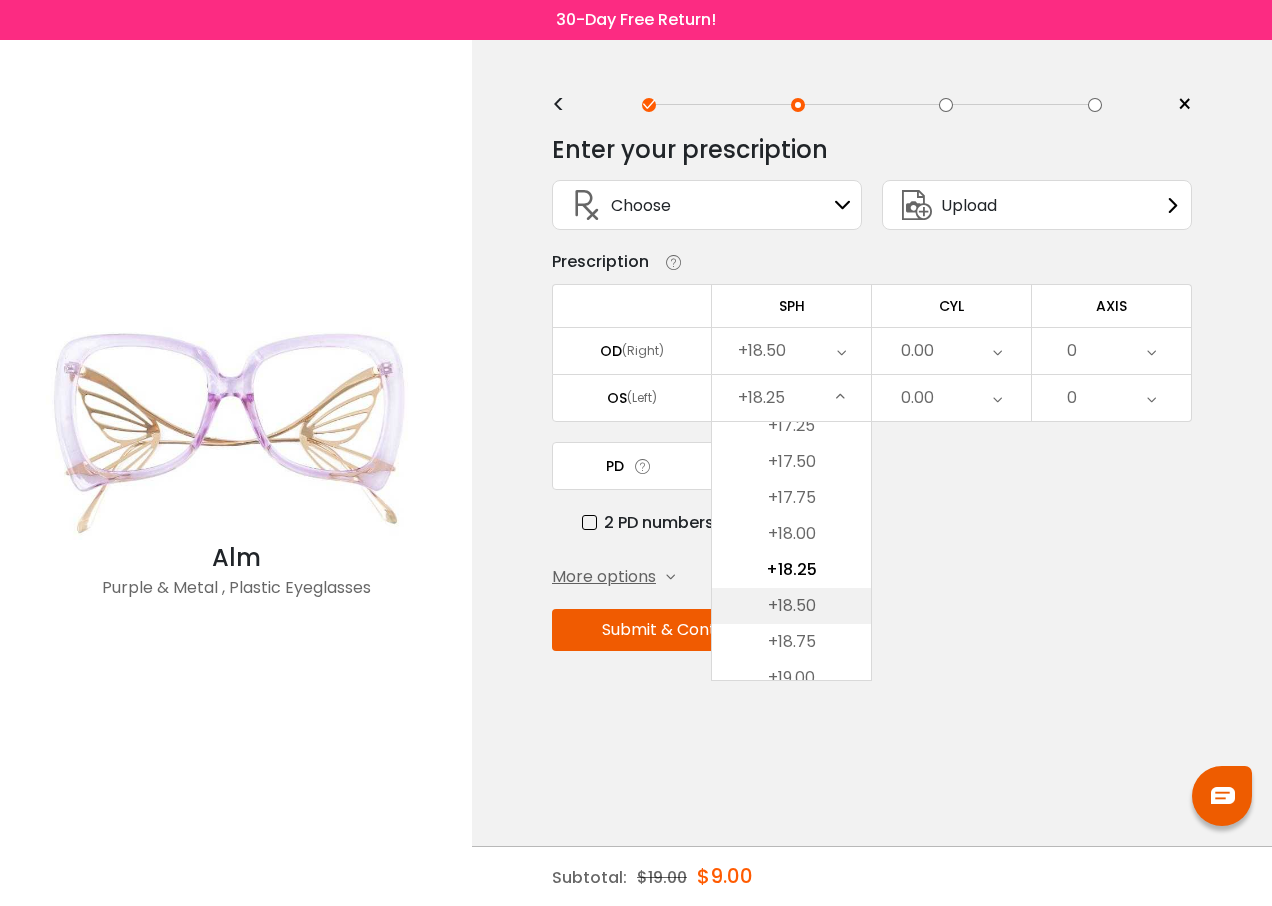 click on "+18.50" at bounding box center (791, 606) 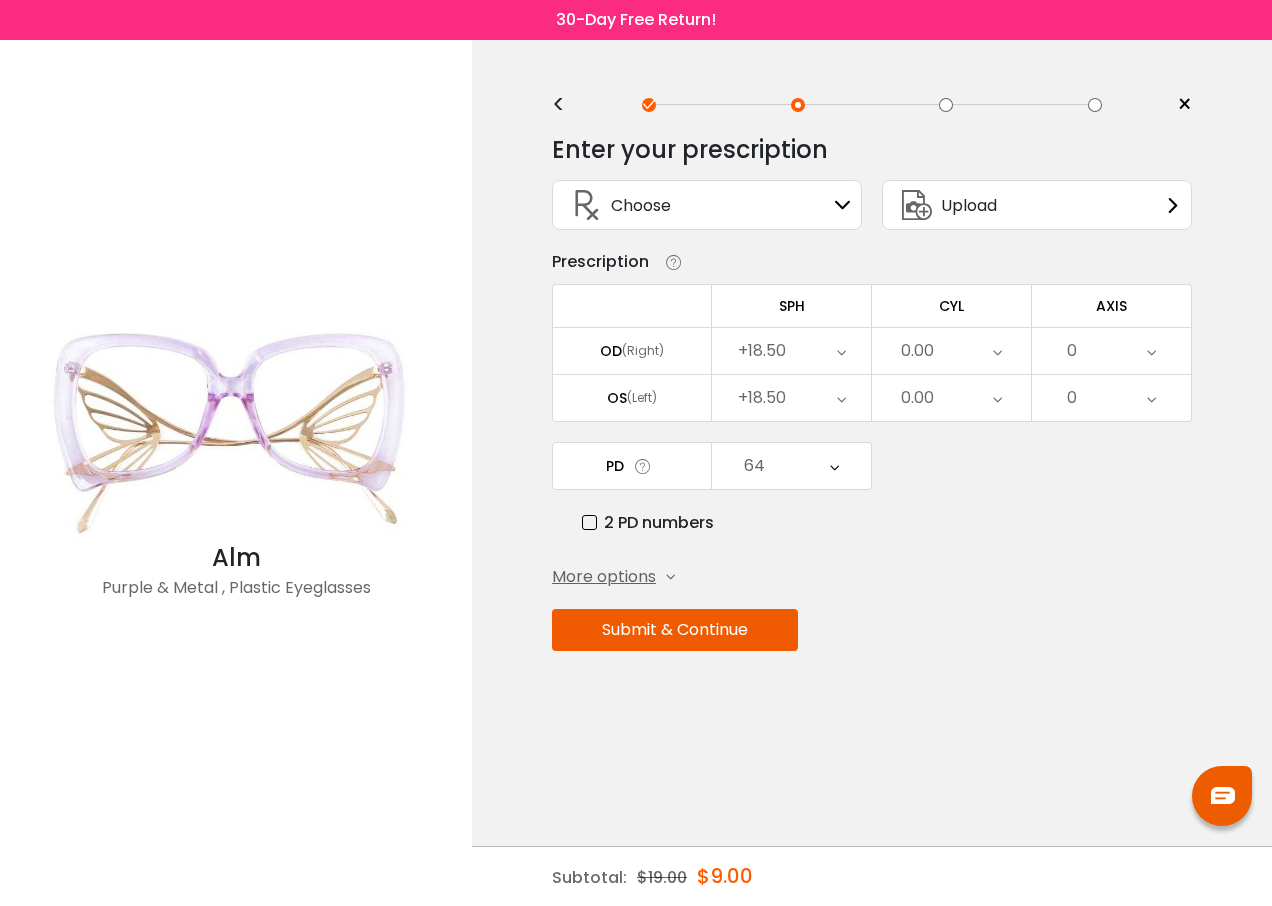 click on "More options" at bounding box center [604, 577] 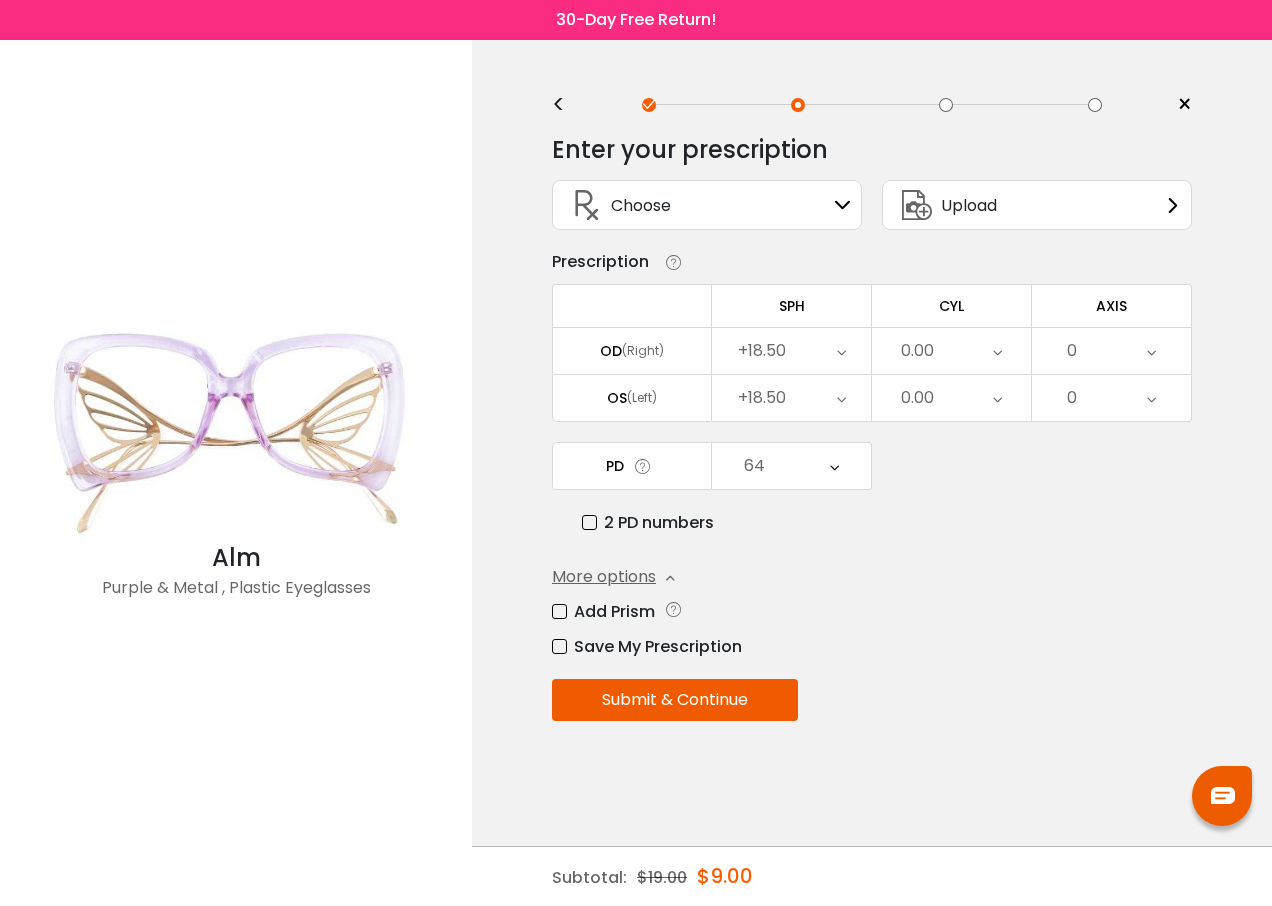 click on "Add Prism" at bounding box center [603, 611] 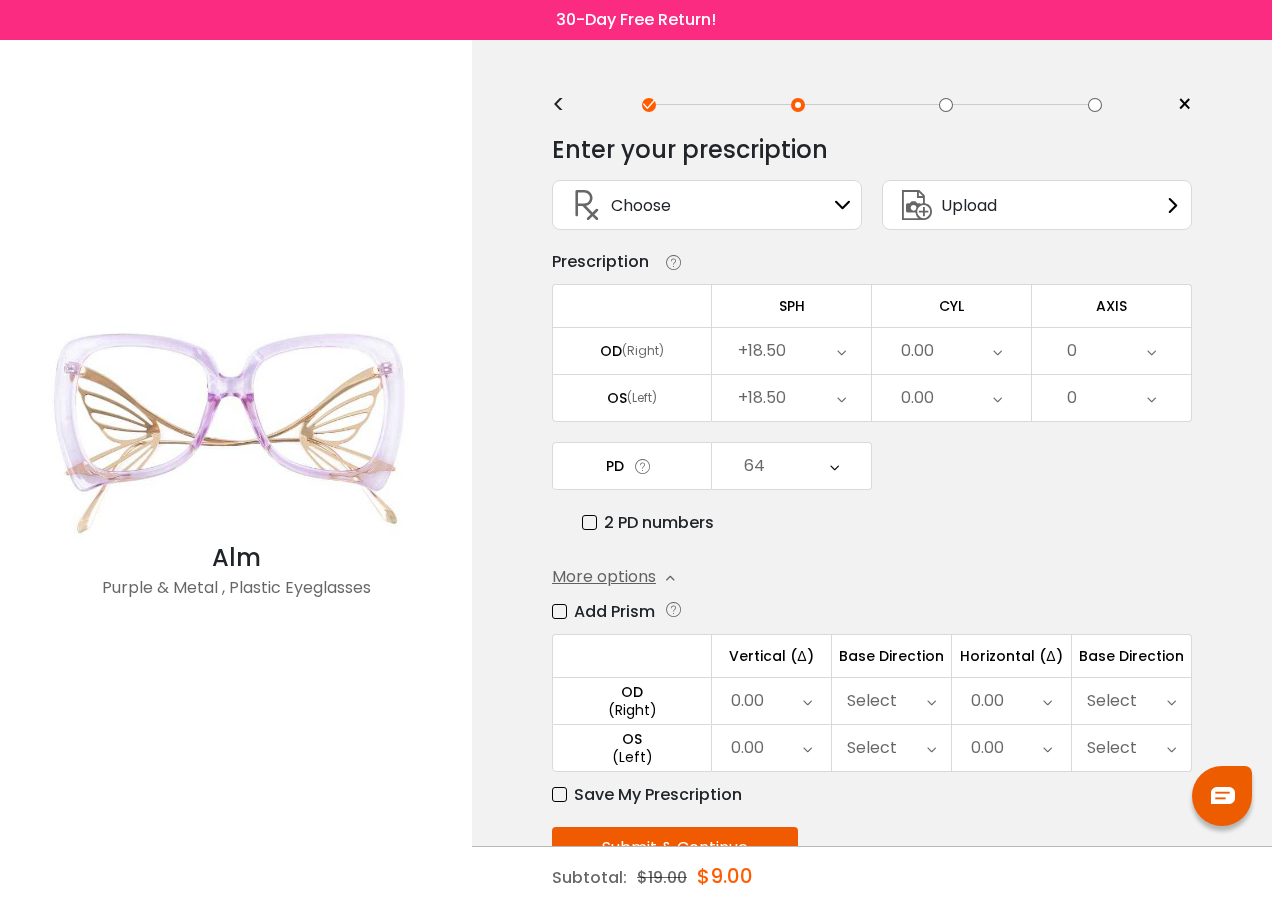 click at bounding box center [807, 701] 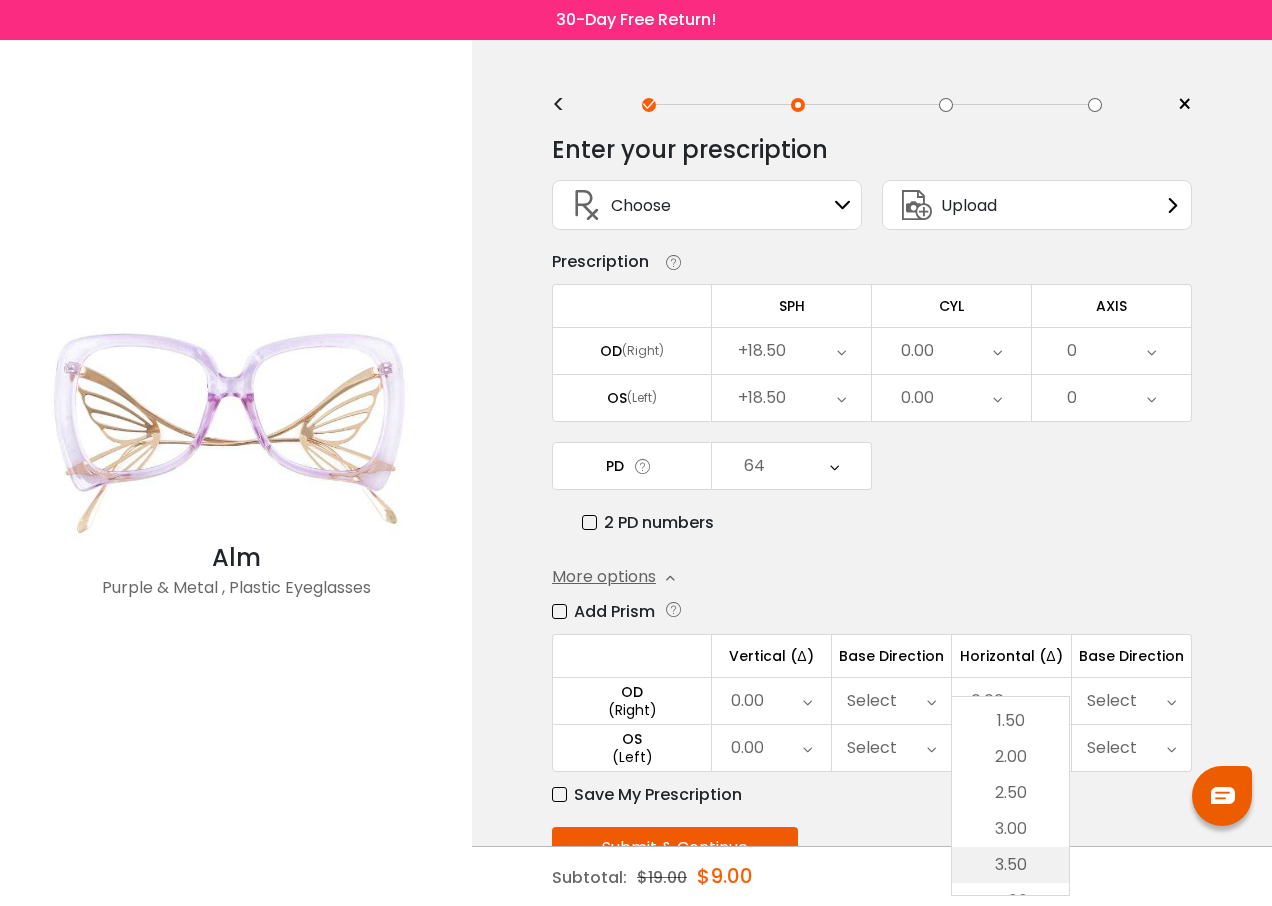 scroll, scrollTop: 198, scrollLeft: 0, axis: vertical 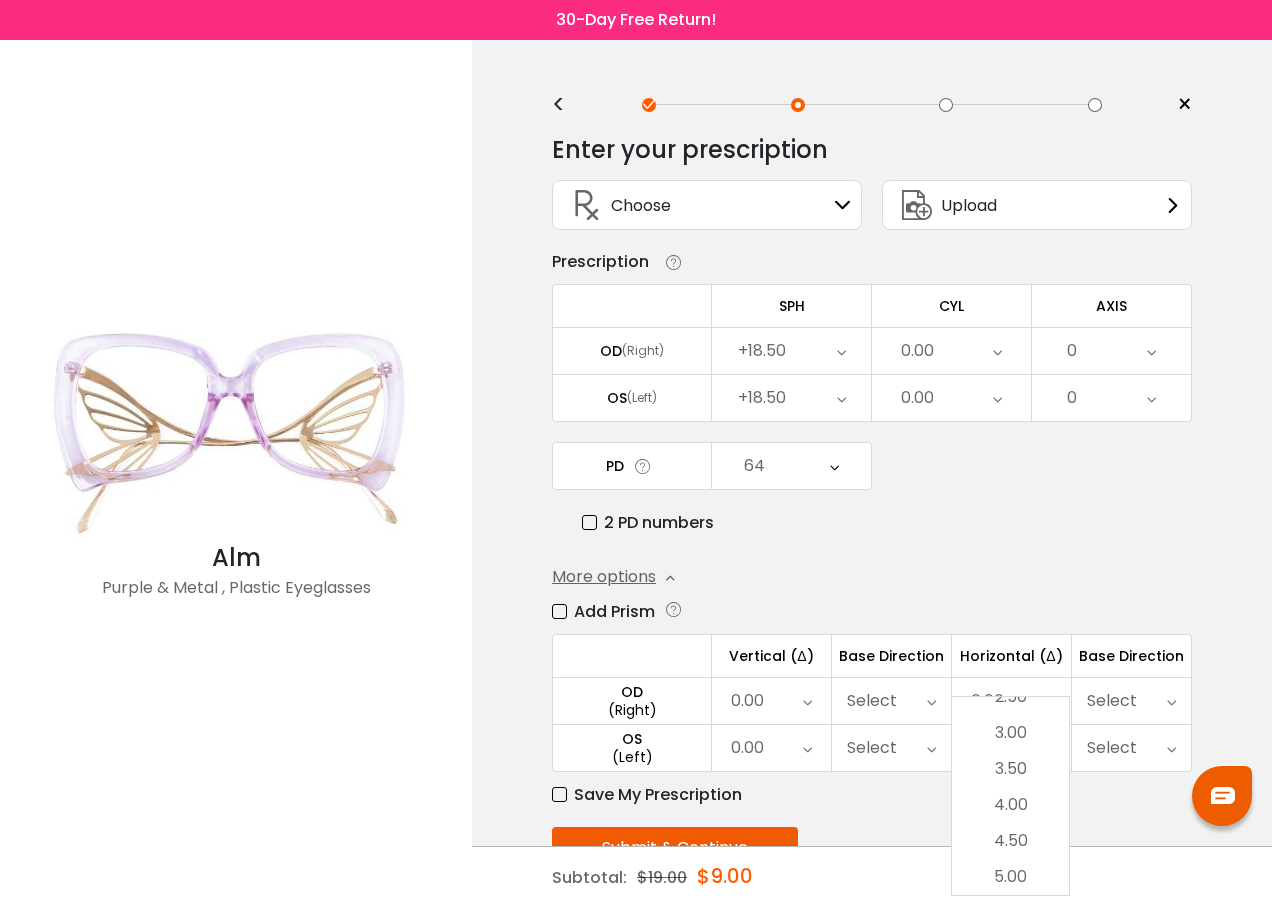 click on "Add Prism" at bounding box center [603, 611] 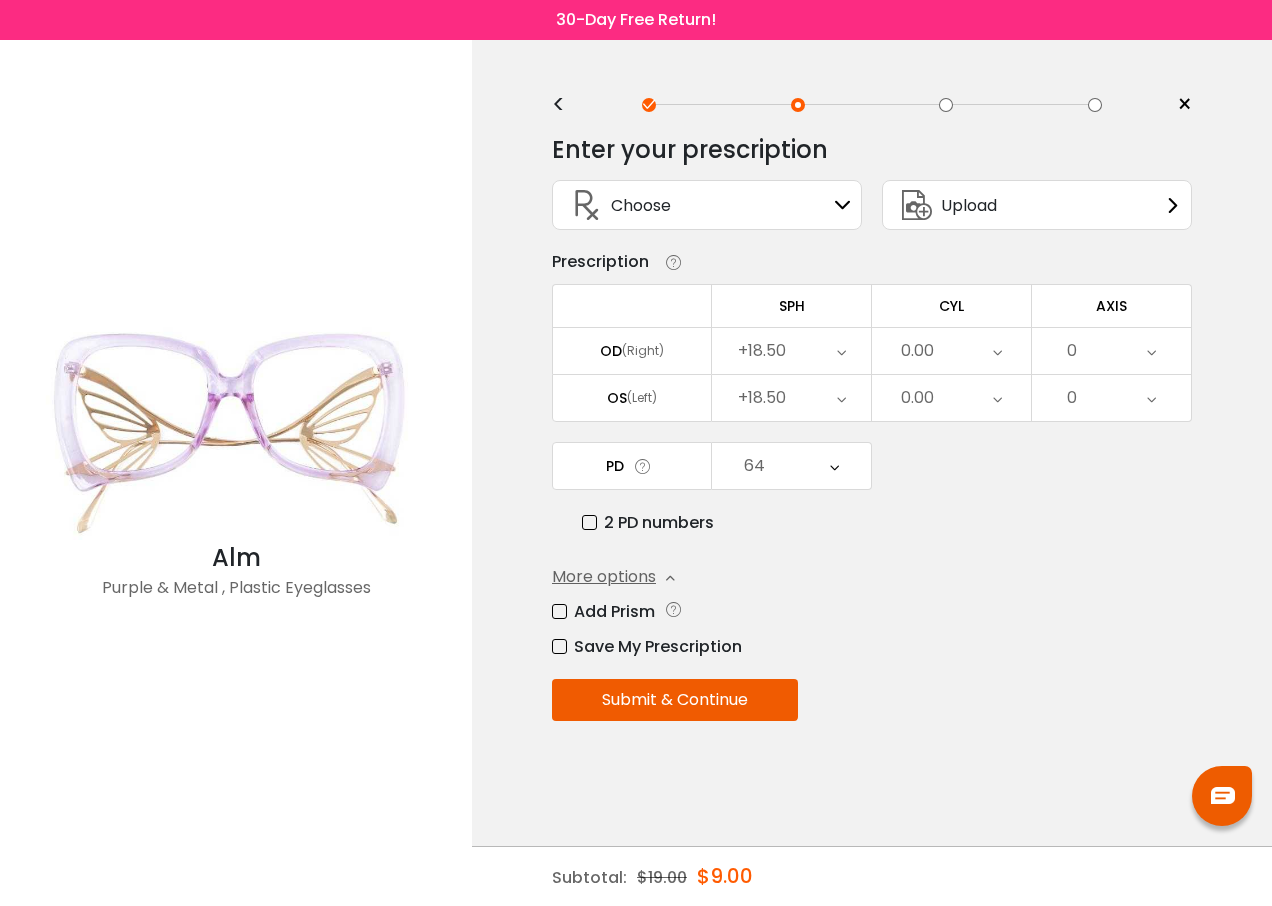 click on "Submit & Continue" at bounding box center (675, 700) 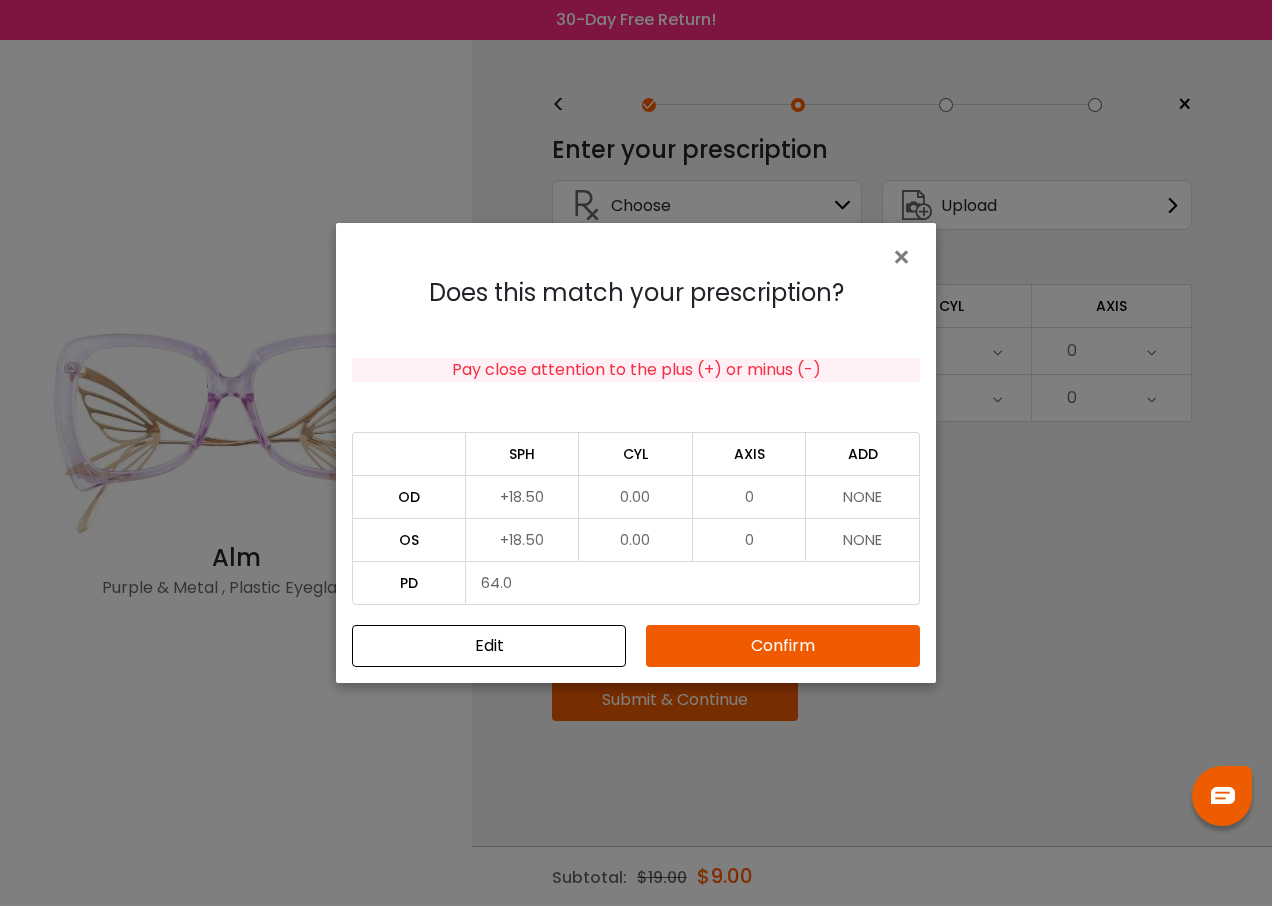 click on "Confirm" at bounding box center (783, 646) 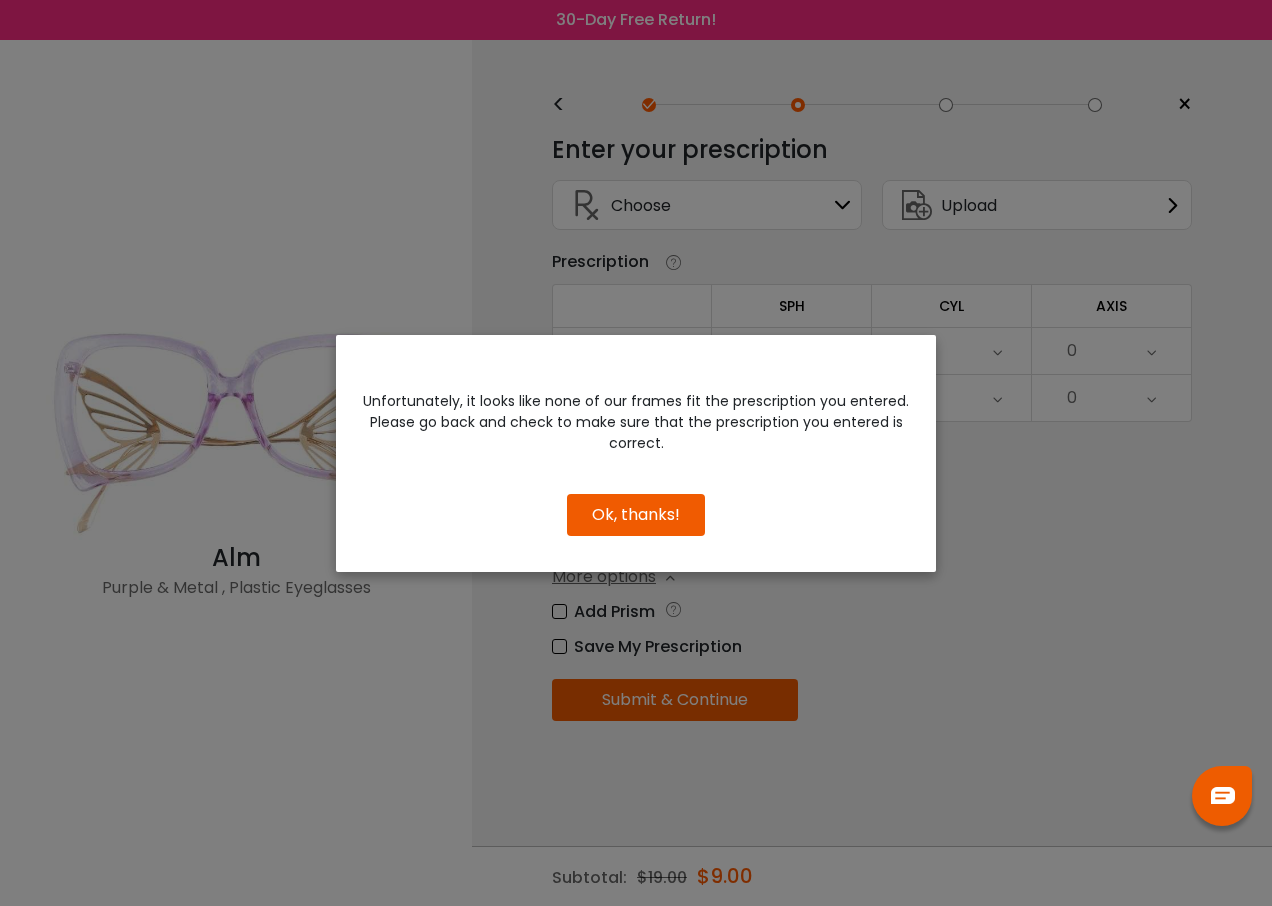 click on "Ok, thanks!" at bounding box center (636, 515) 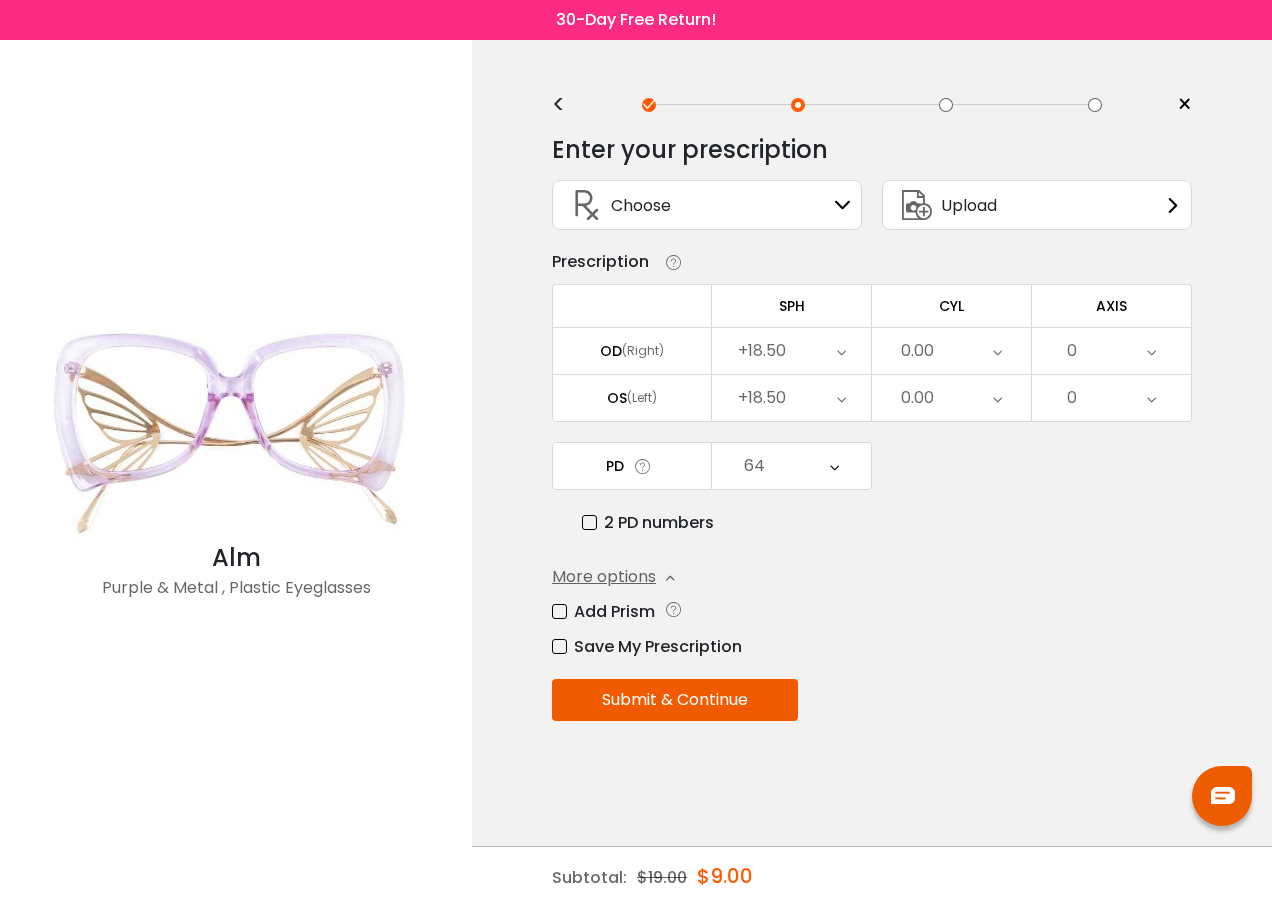 click on "<" at bounding box center (567, 105) 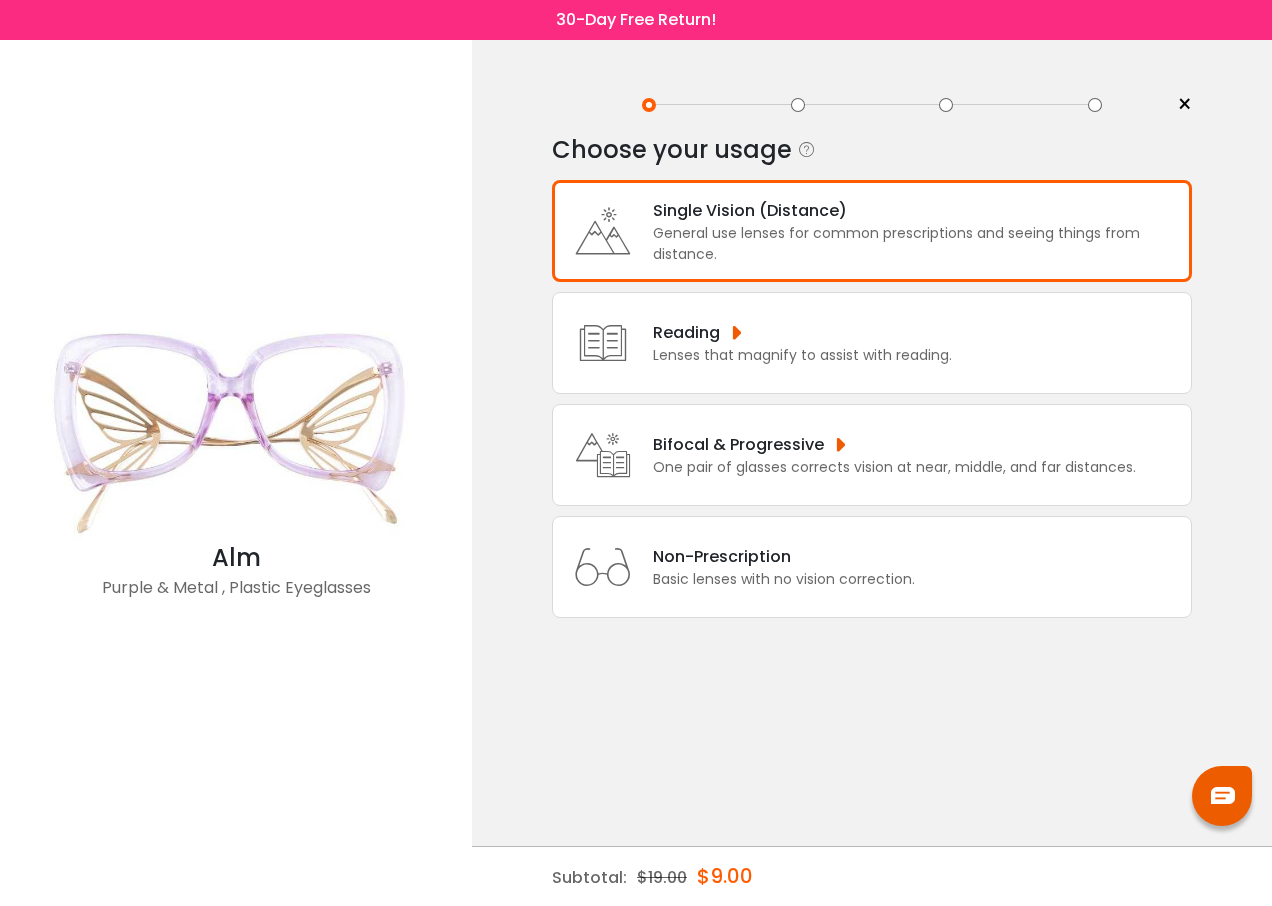 click on "Bifocal & Progressive" at bounding box center [917, 210] 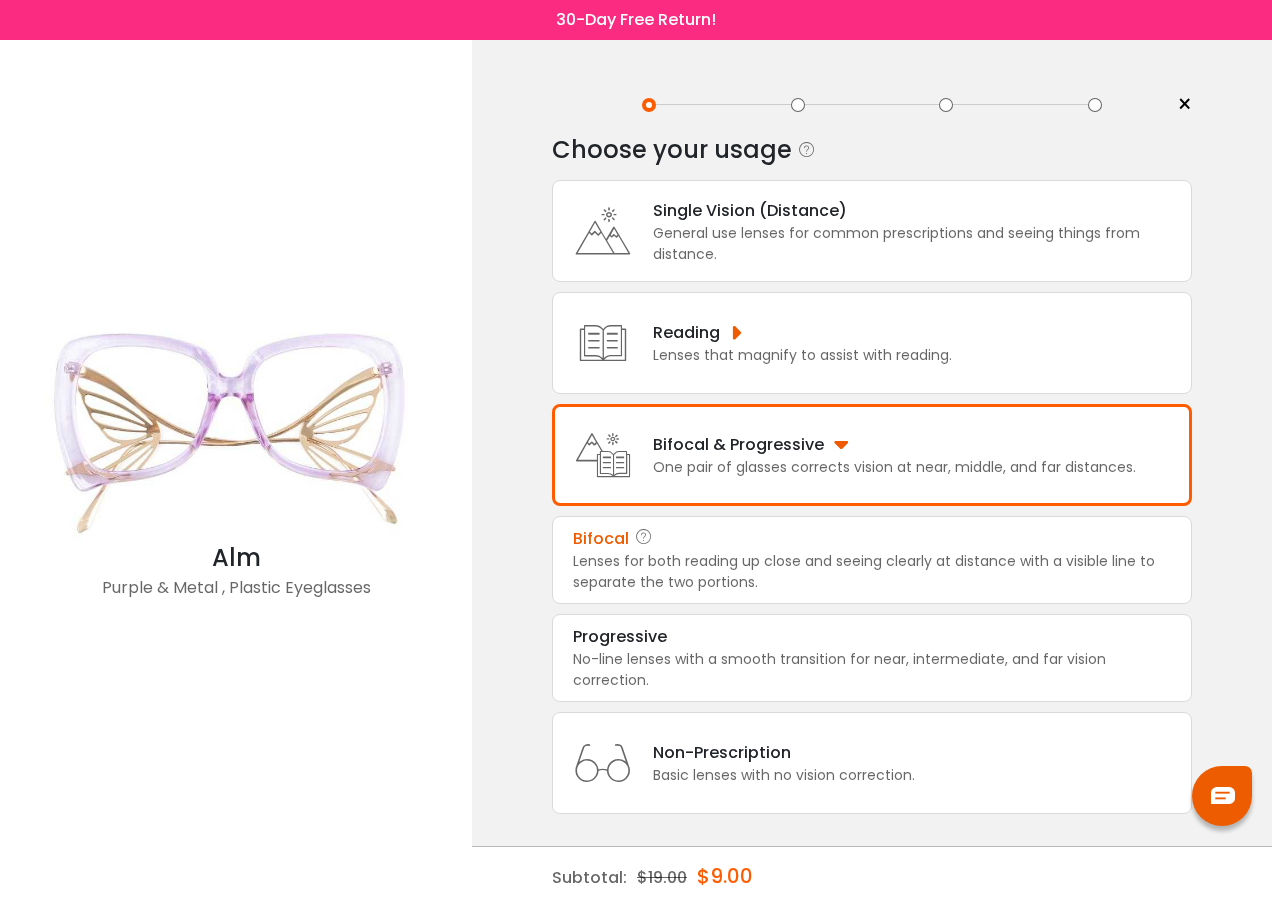 click on "Bifocal" at bounding box center [601, 539] 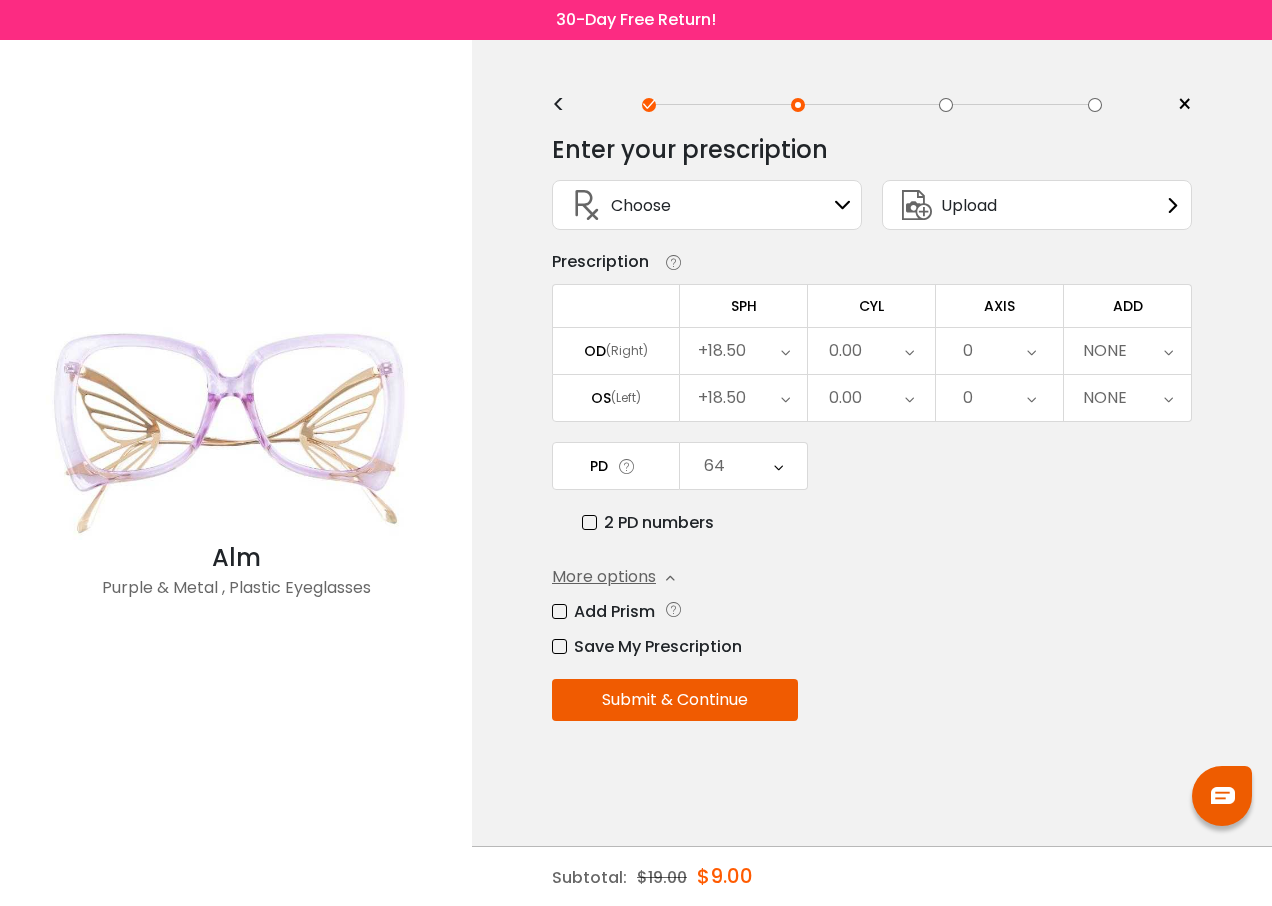 click at bounding box center [785, 351] 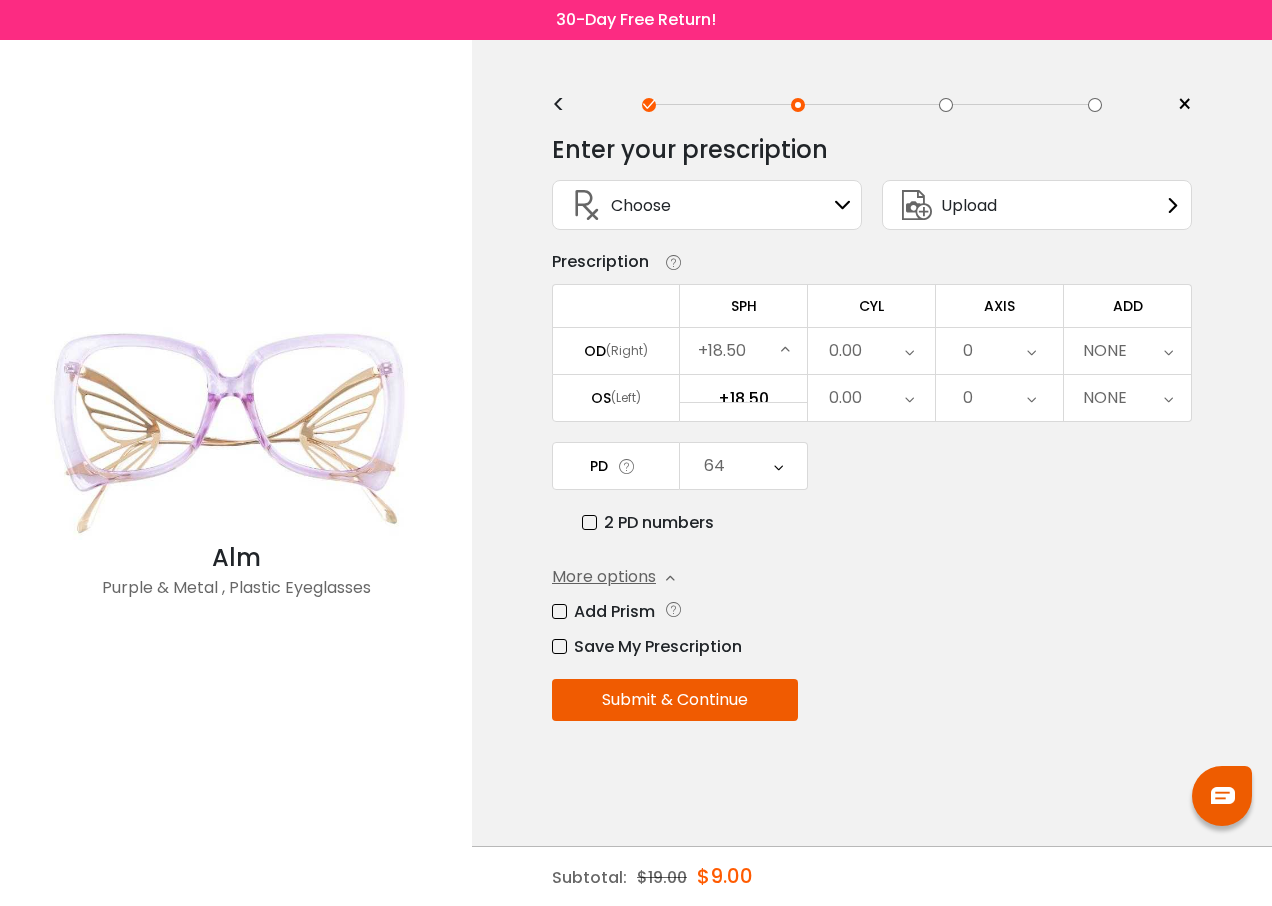 scroll, scrollTop: 5450, scrollLeft: 0, axis: vertical 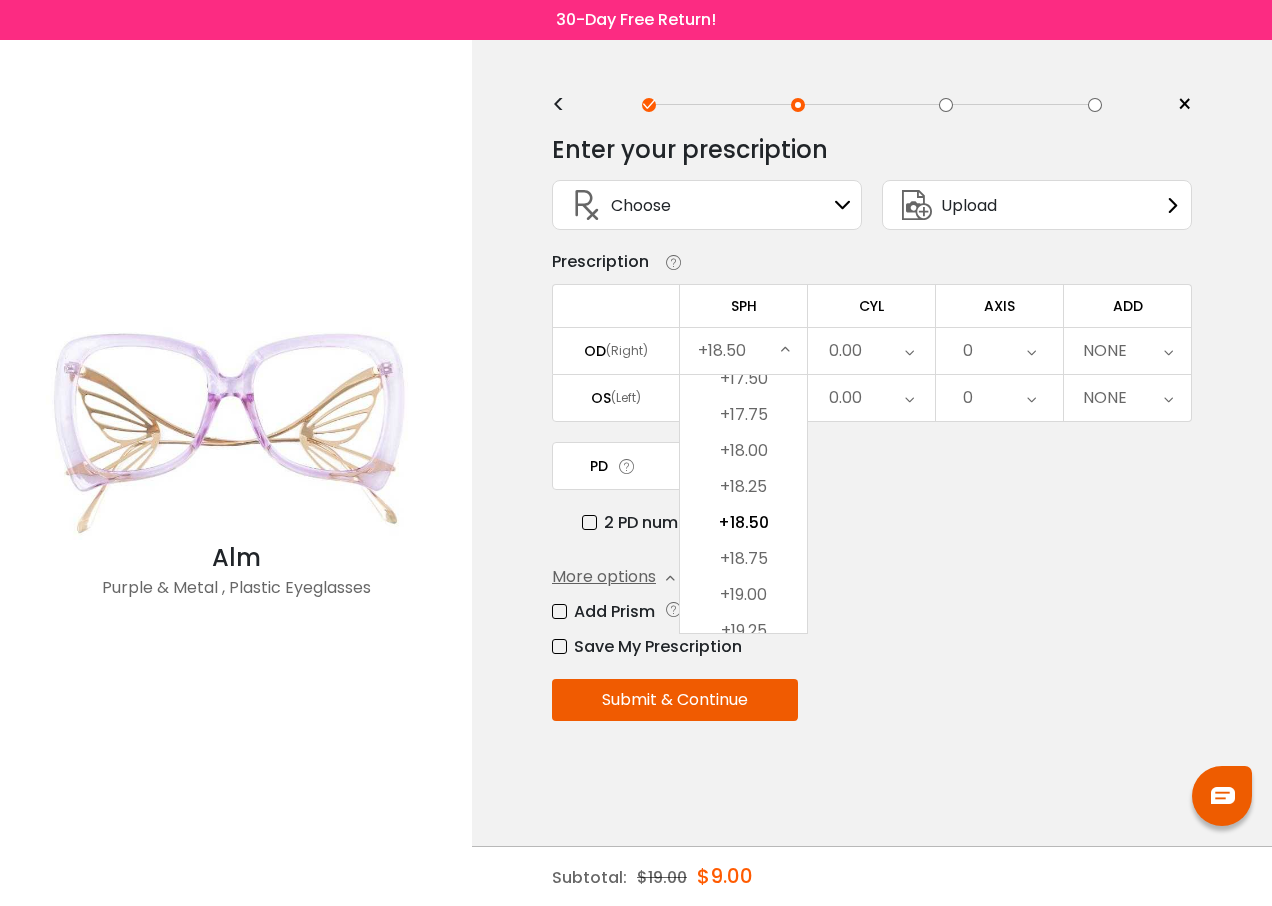 click at bounding box center [1168, 351] 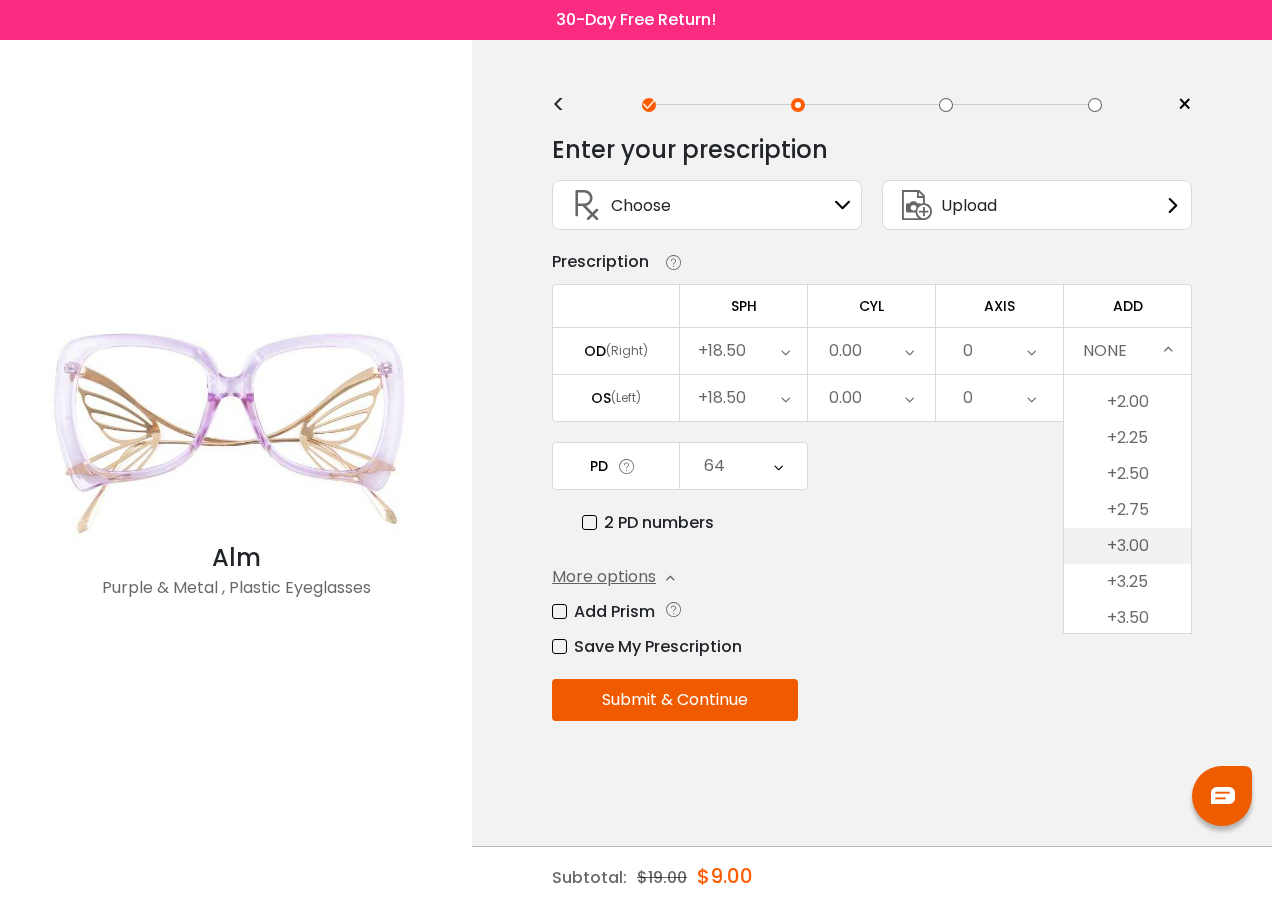 scroll, scrollTop: 246, scrollLeft: 0, axis: vertical 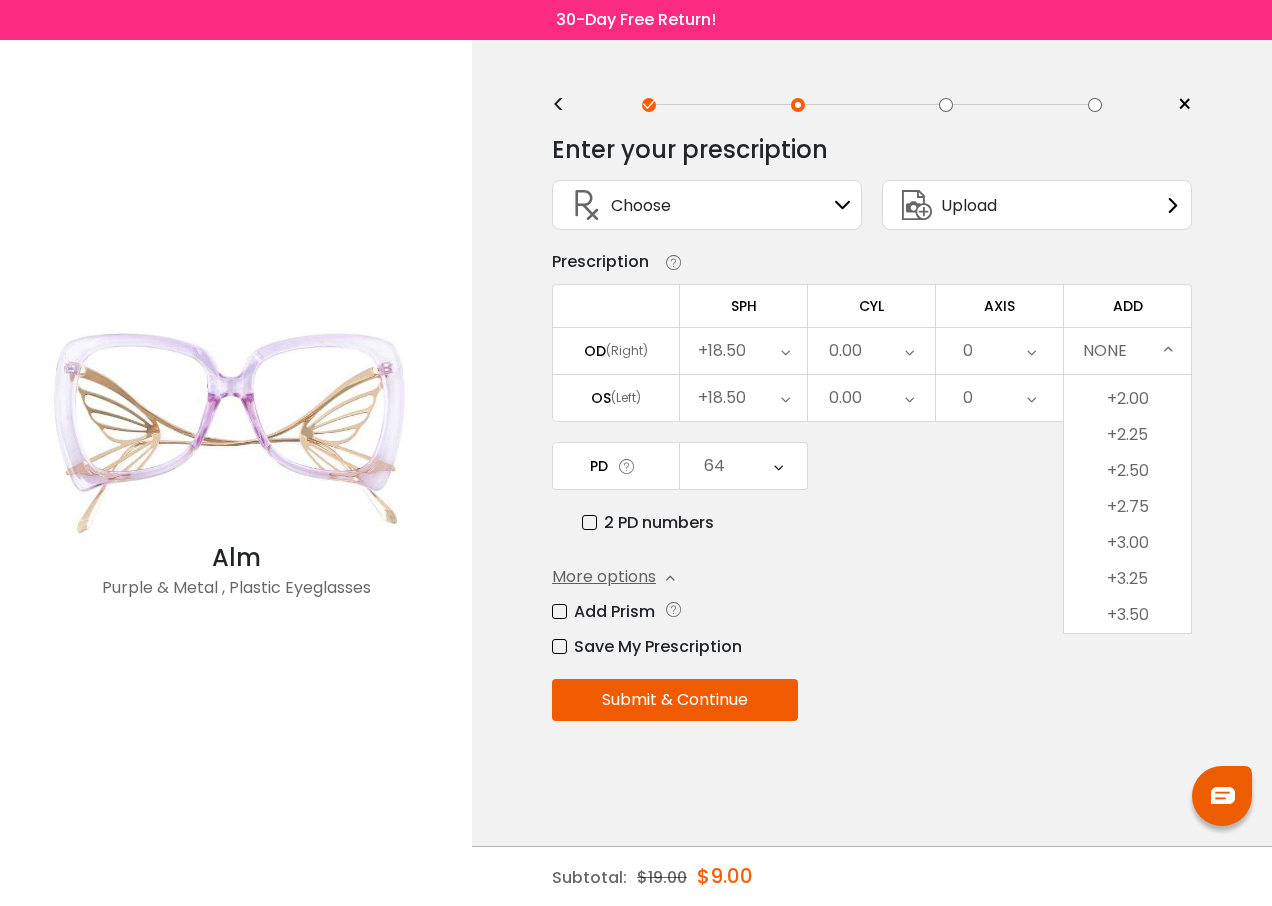 click at bounding box center [785, 351] 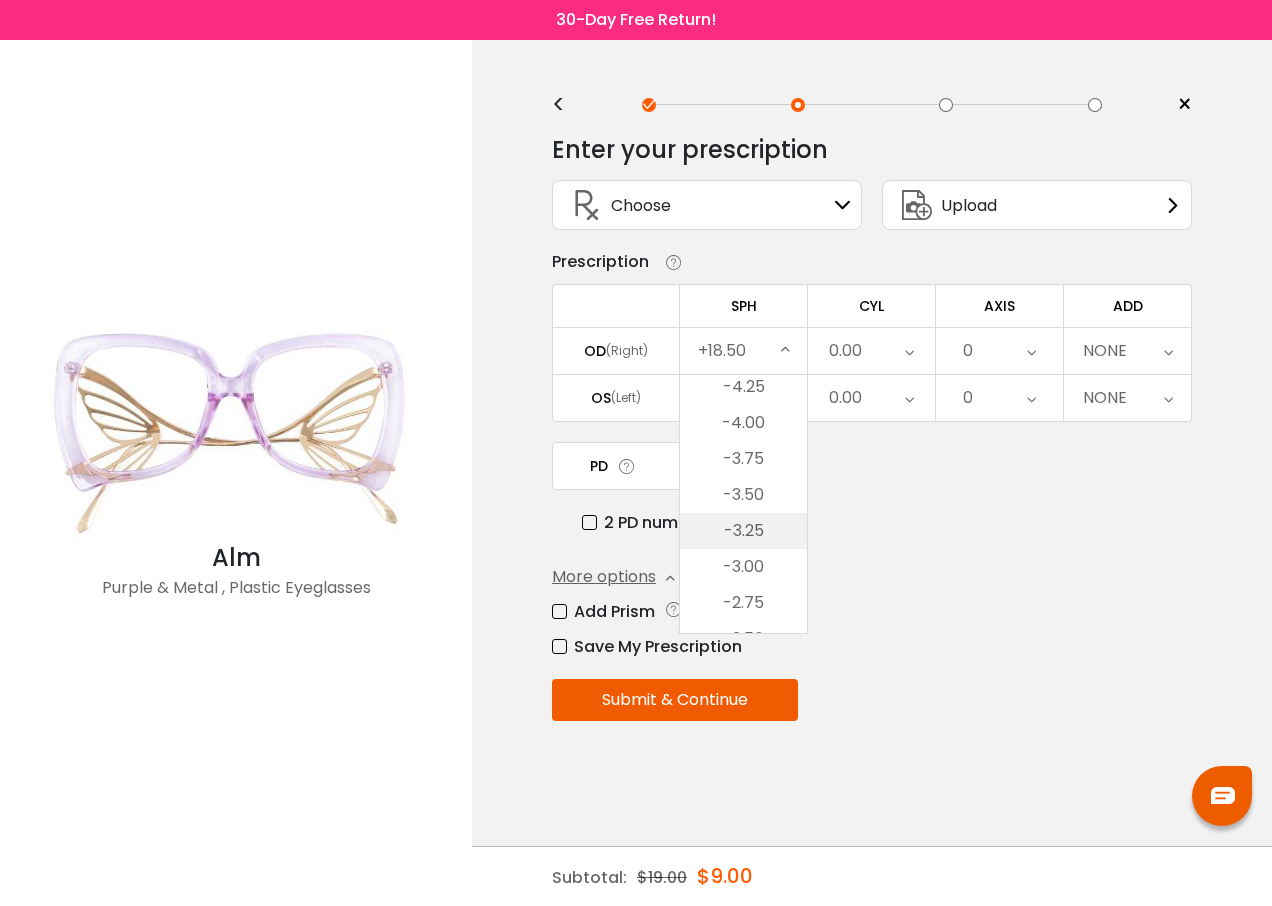 scroll, scrollTop: 2374, scrollLeft: 0, axis: vertical 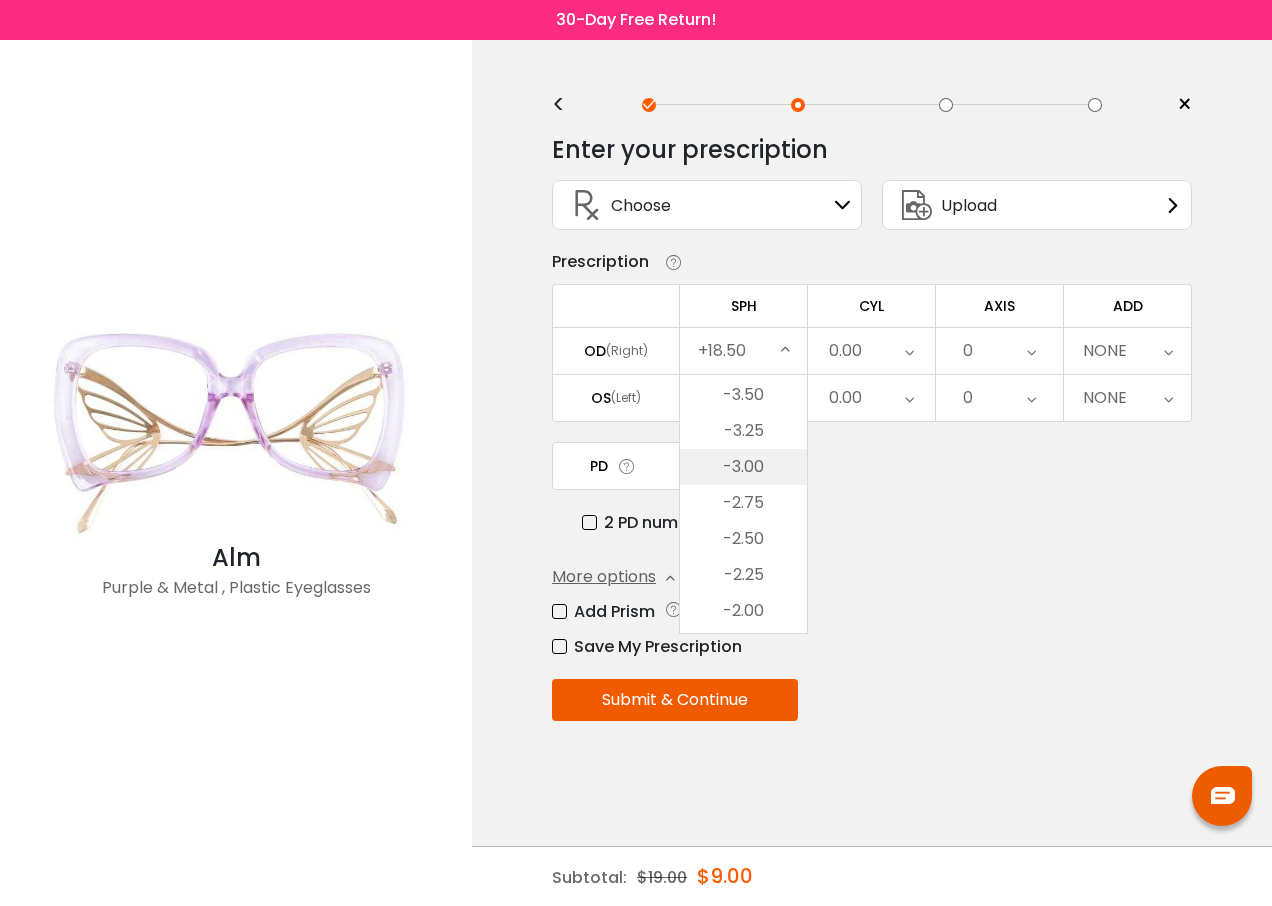 click on "-3.00" at bounding box center [743, 467] 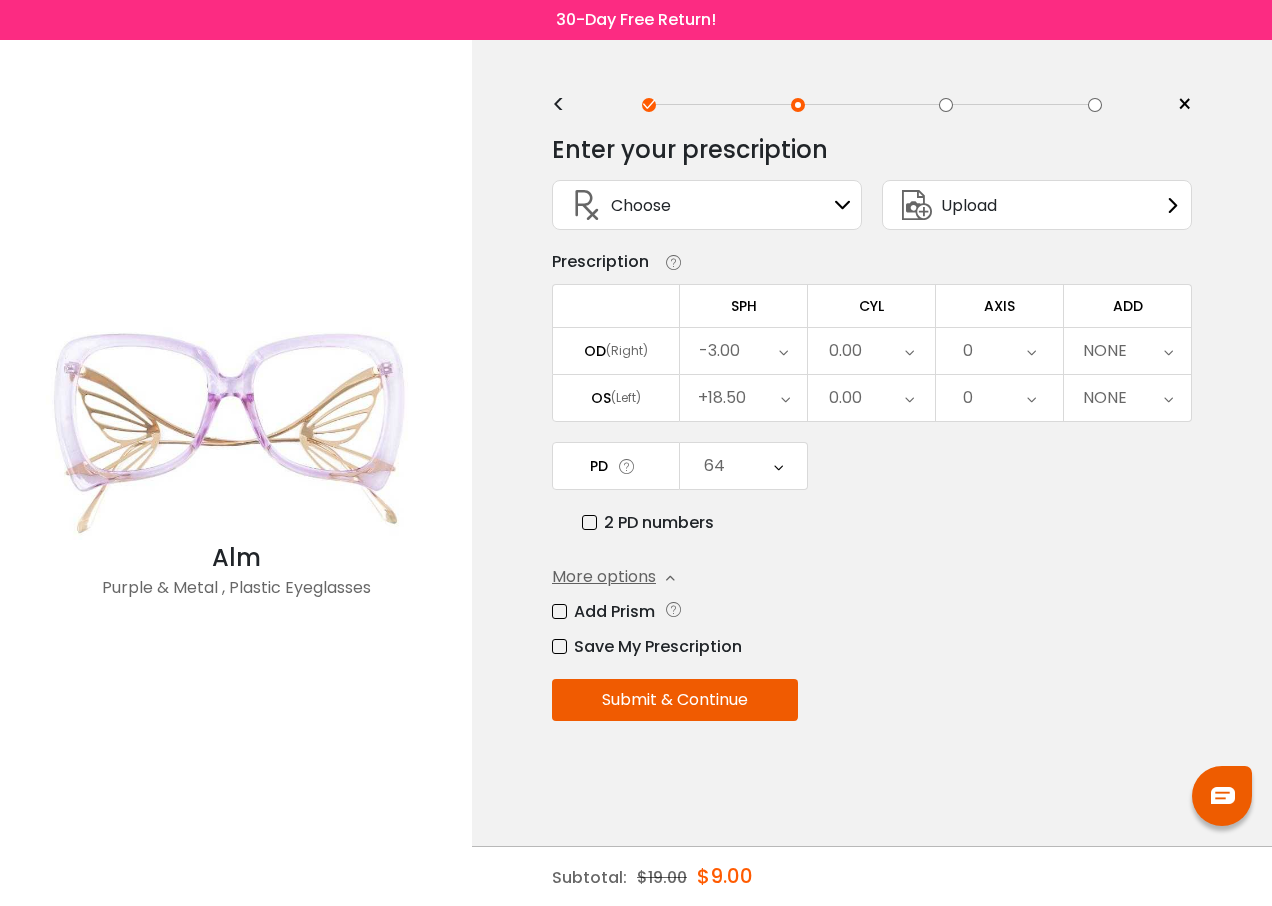 click at bounding box center (783, 351) 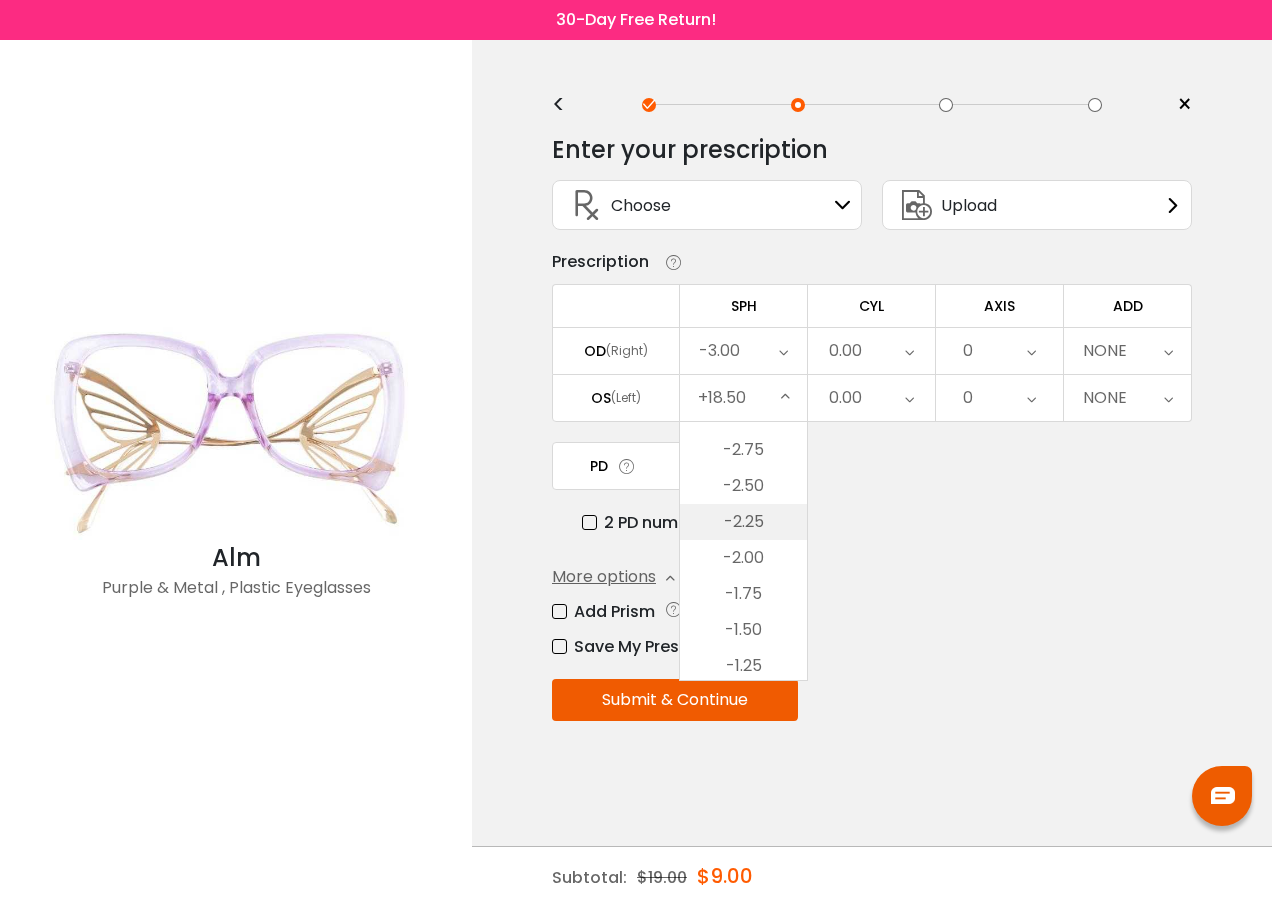 scroll, scrollTop: 2374, scrollLeft: 0, axis: vertical 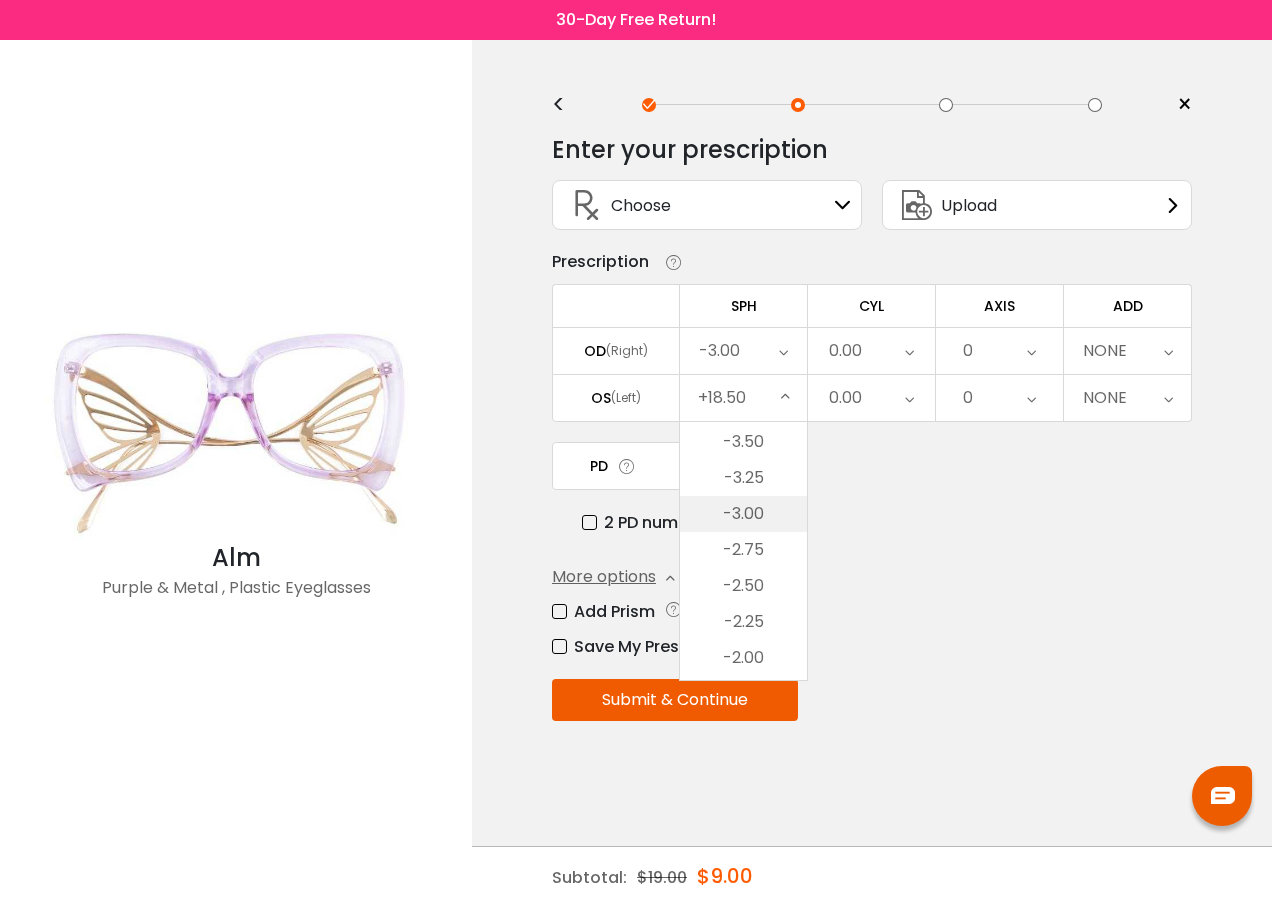 click on "-3.00" at bounding box center (743, 514) 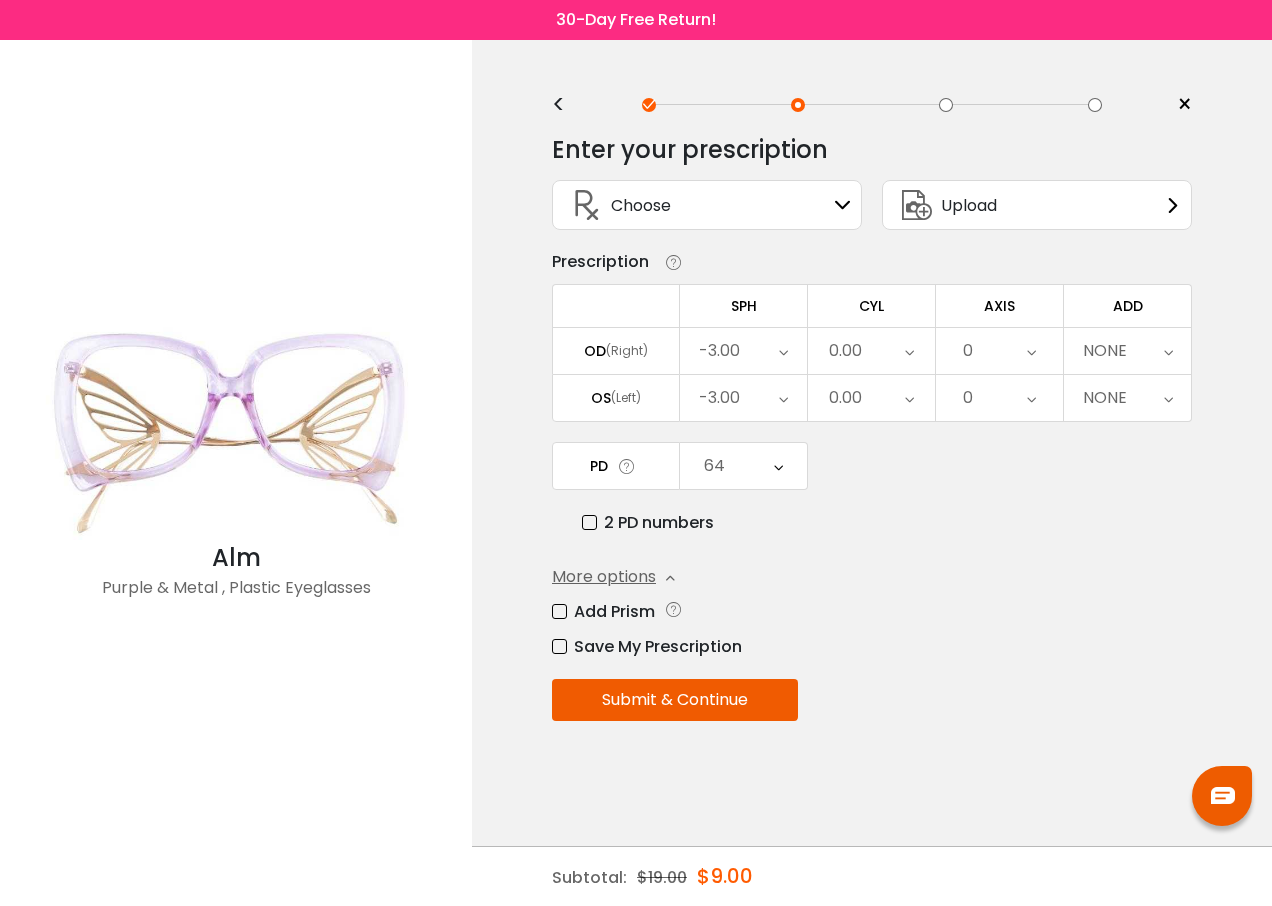 click at bounding box center [1168, 351] 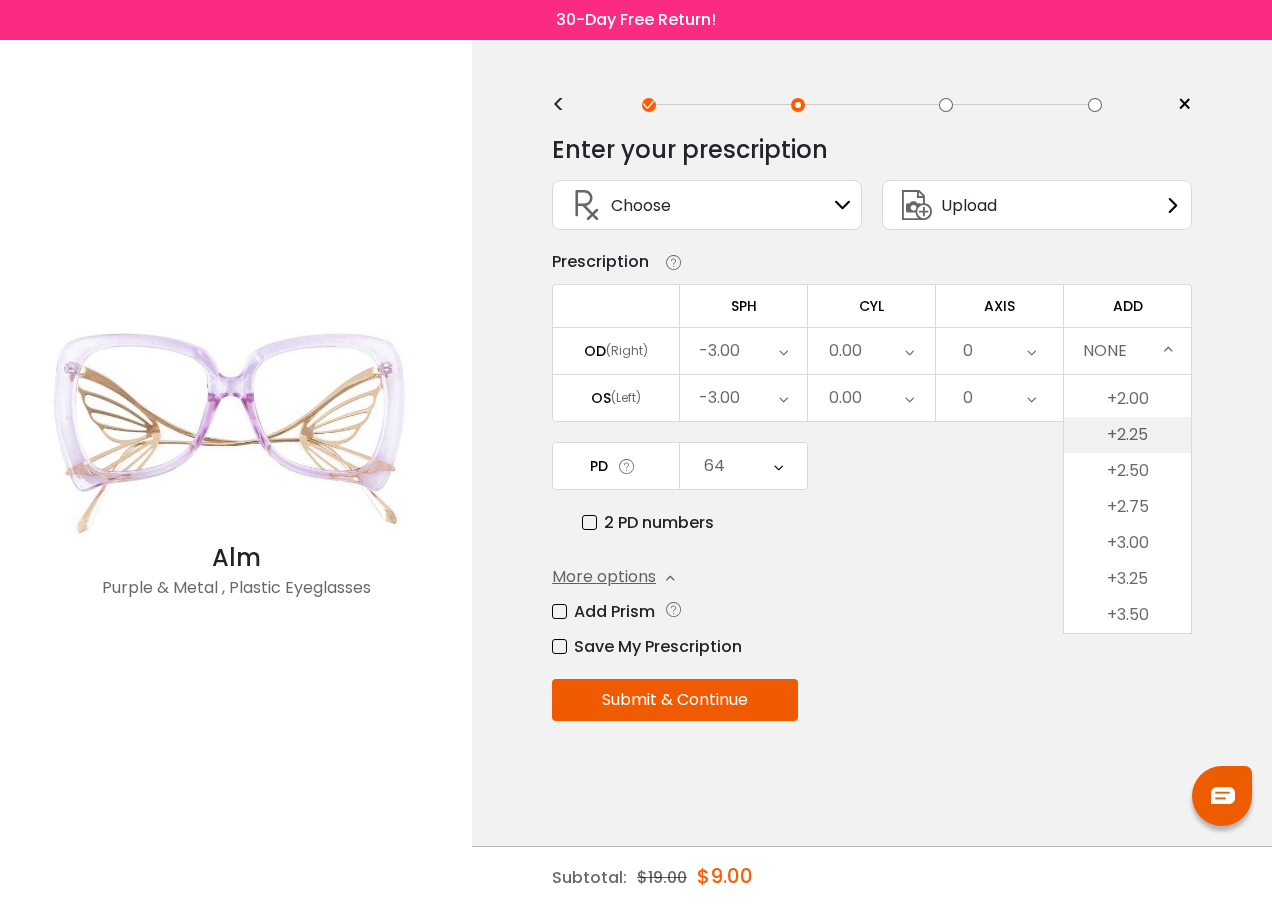 click on "+2.25" at bounding box center (1127, 435) 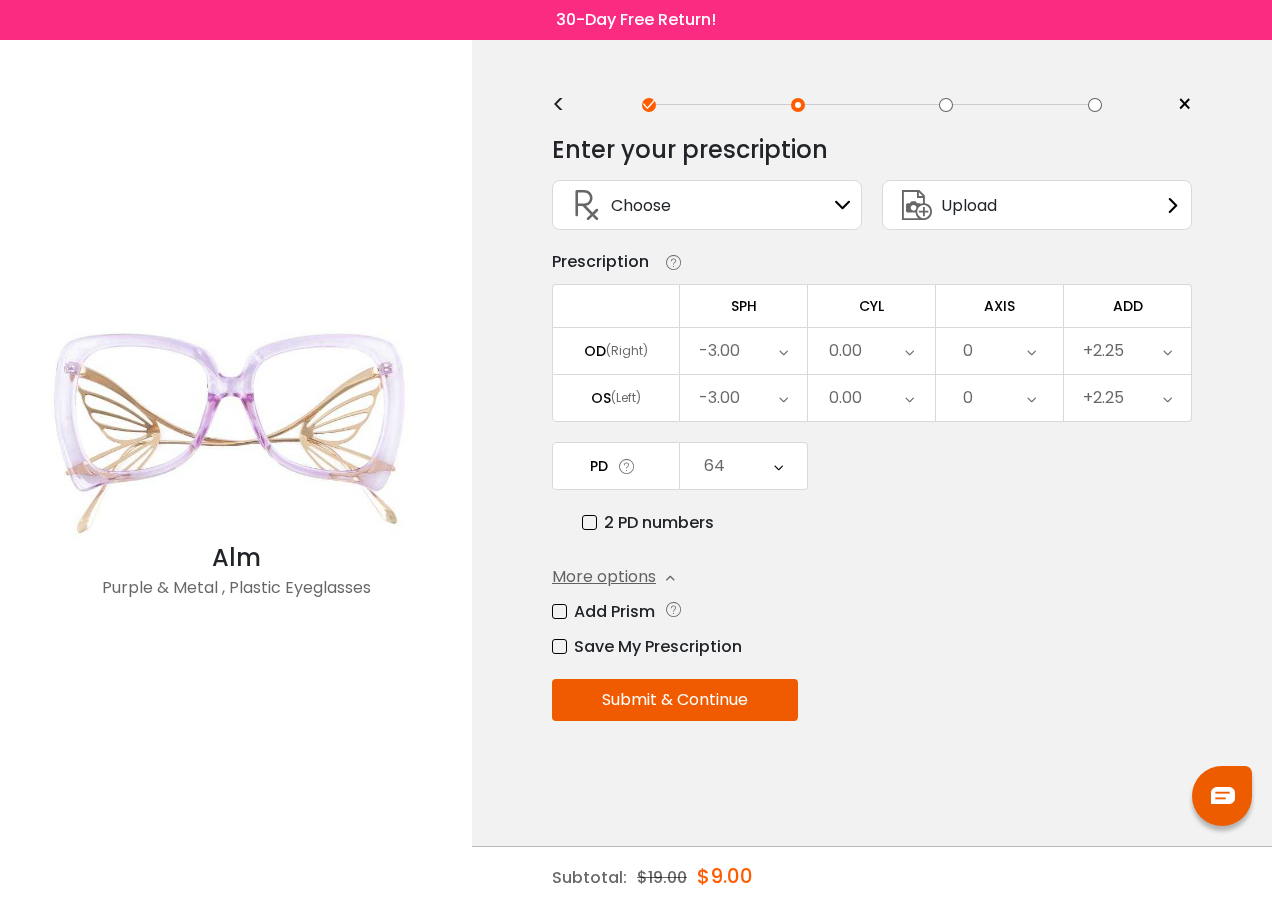 click on "Submit & Continue" at bounding box center (675, 700) 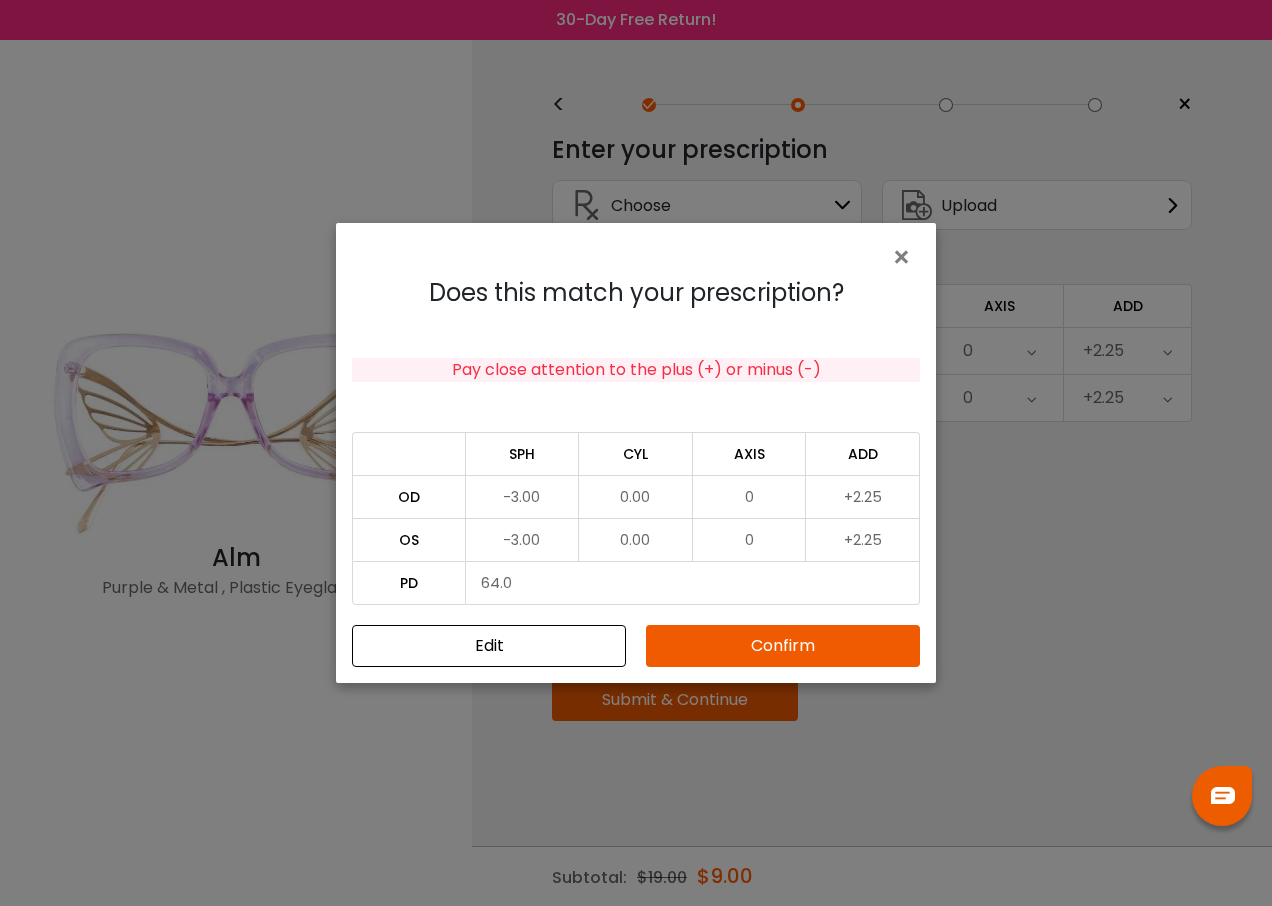 click on "Confirm" at bounding box center (783, 646) 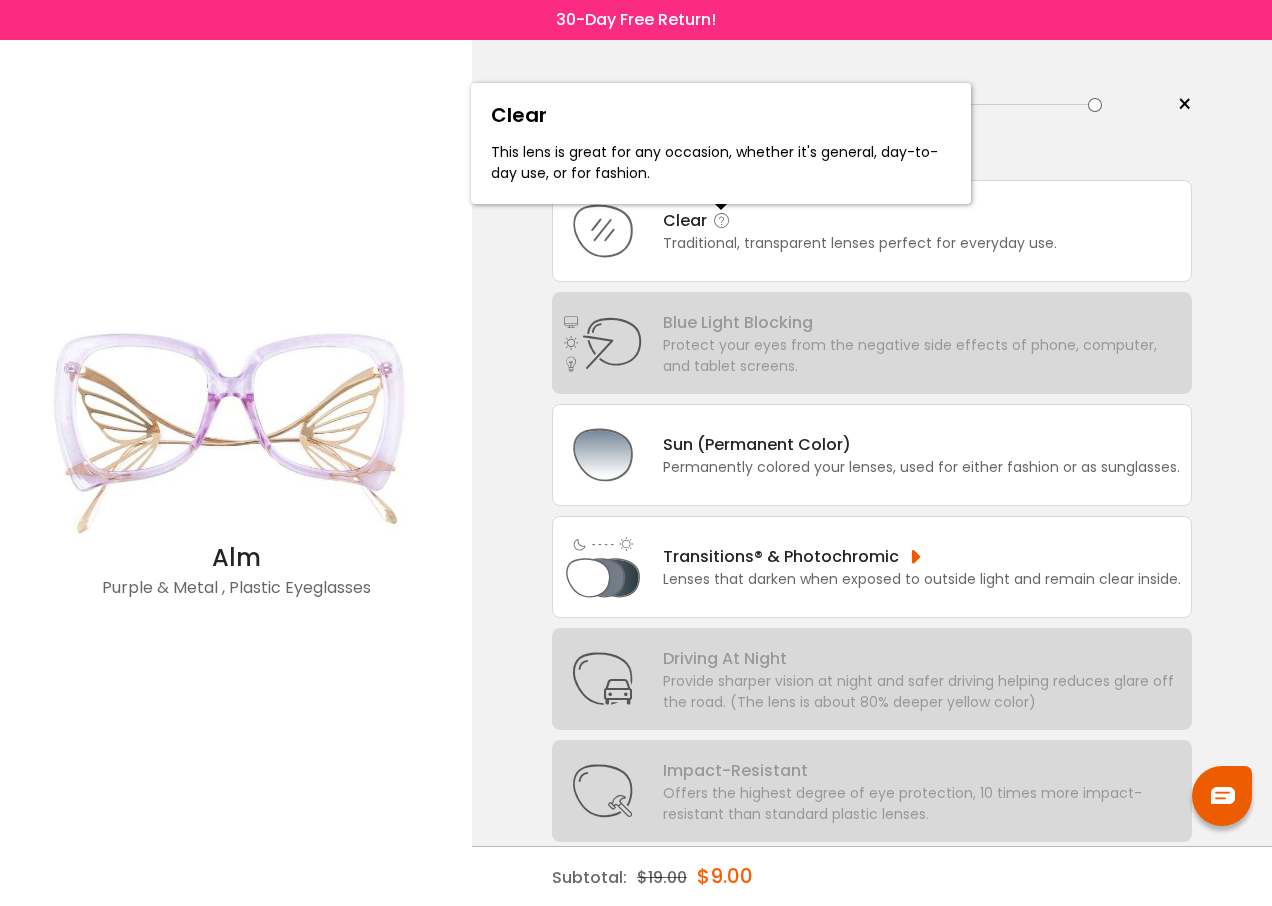 click at bounding box center (722, 221) 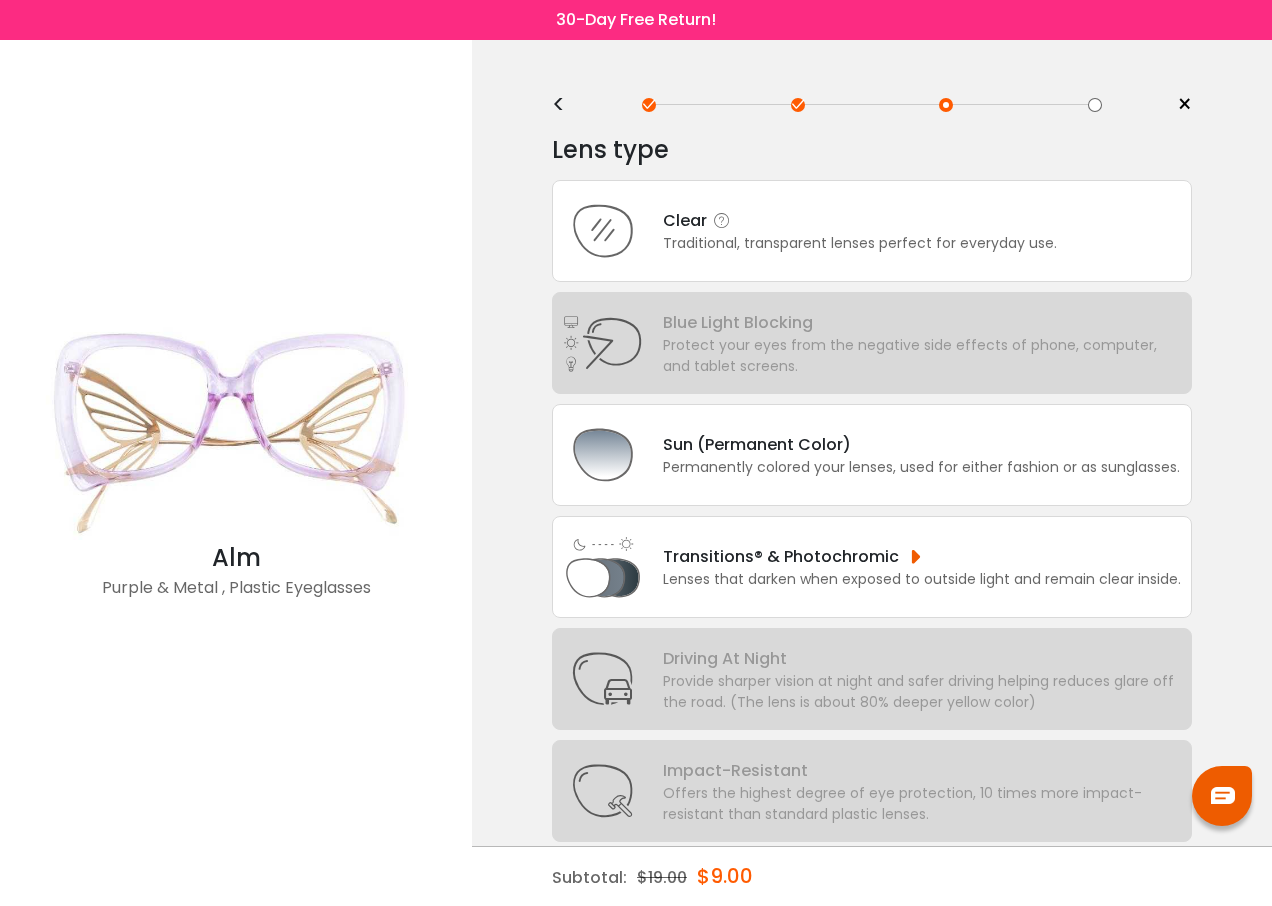 click on "Traditional, transparent lenses perfect for everyday use." at bounding box center [860, 243] 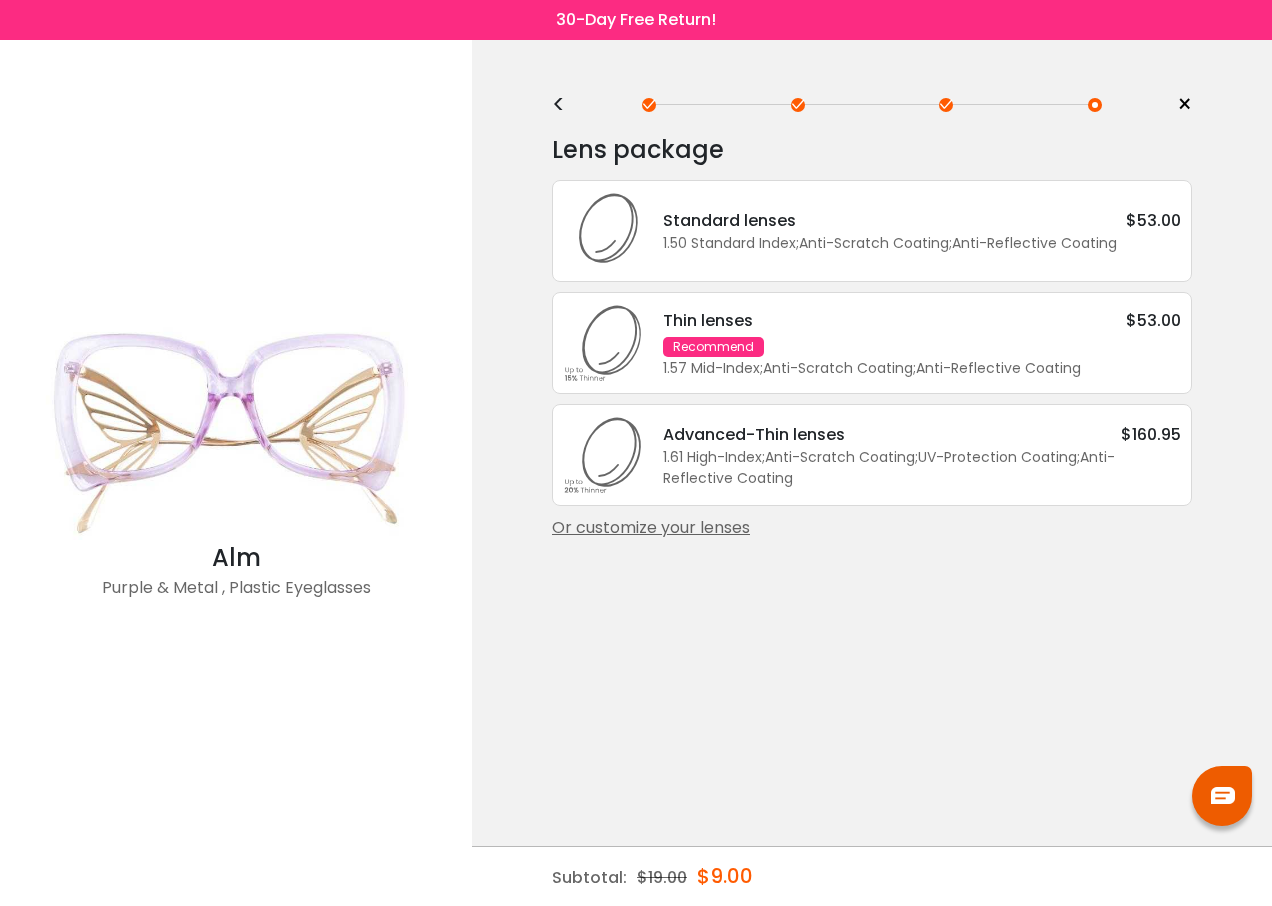 click on "Standard lenses" at bounding box center [729, 220] 